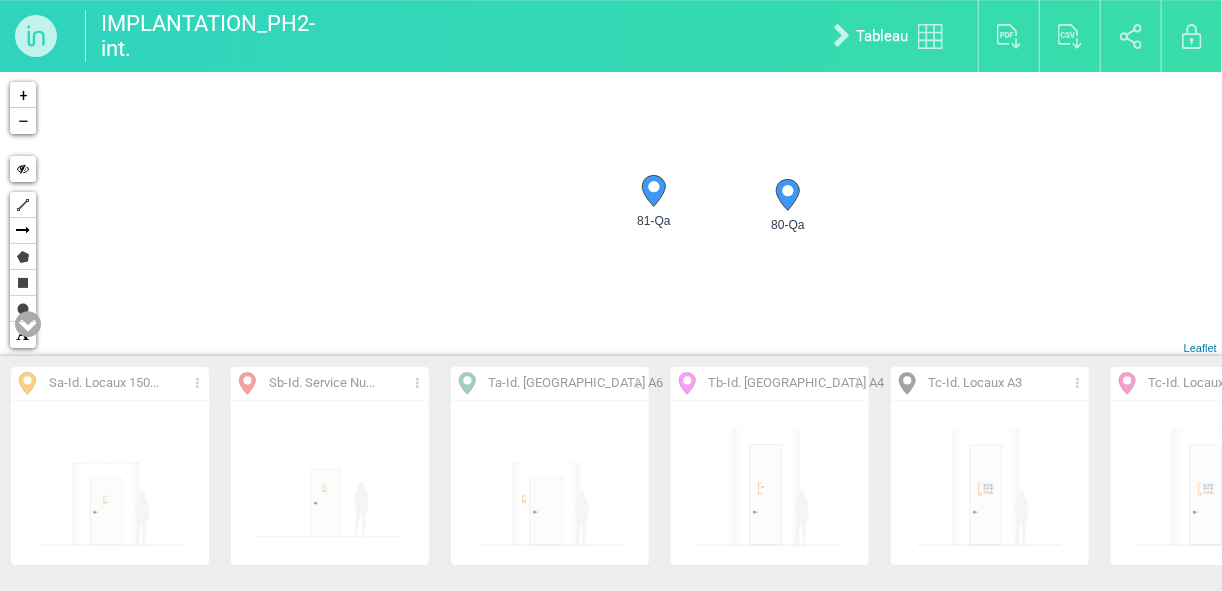 scroll, scrollTop: 0, scrollLeft: 0, axis: both 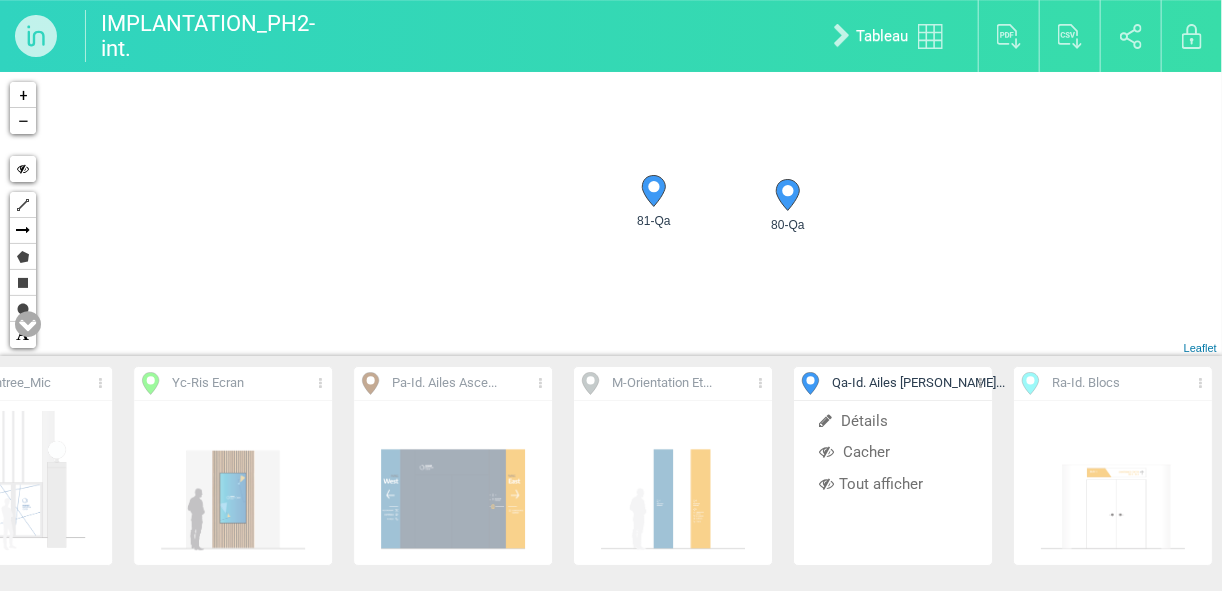 click on "Détails" at bounding box center [893, 421] 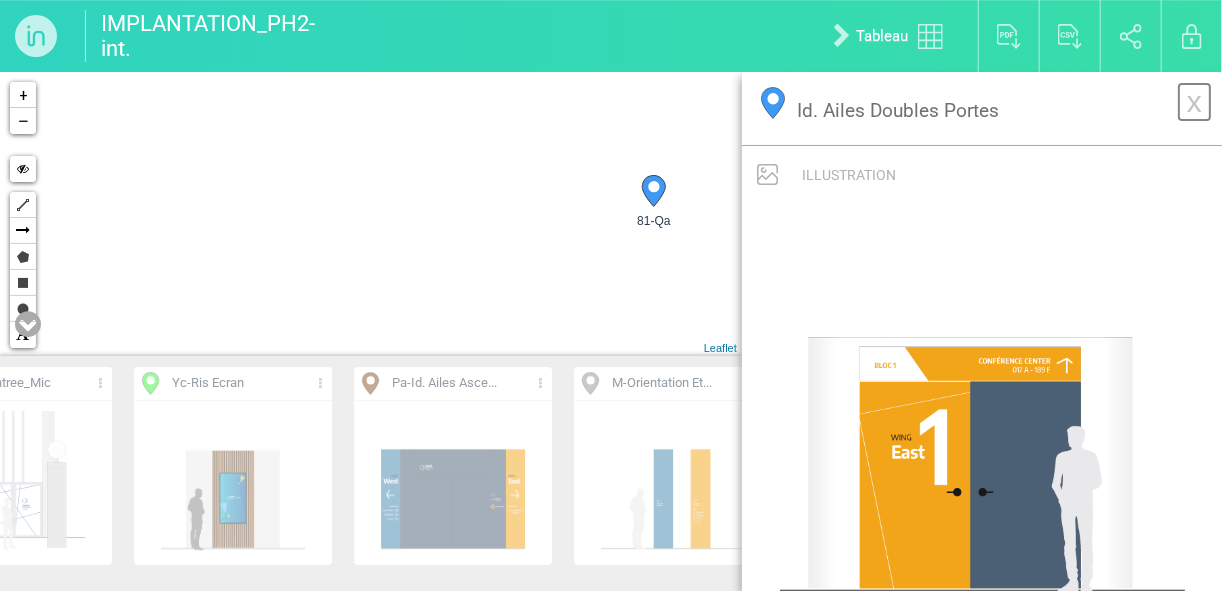 click on "x" at bounding box center [1194, 102] 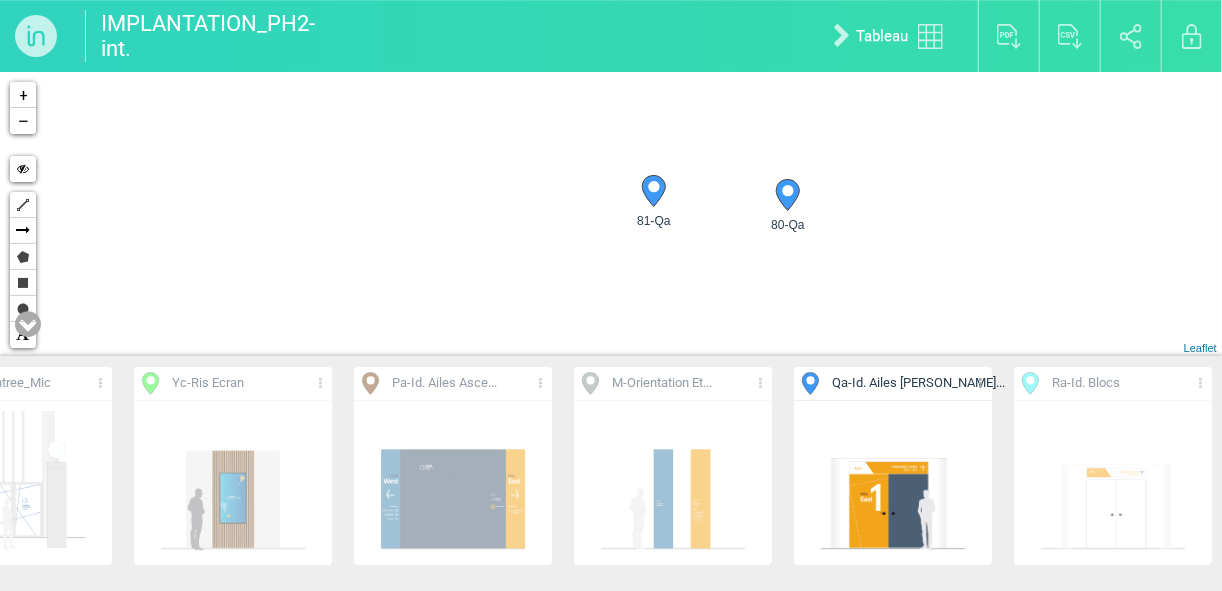drag, startPoint x: 760, startPoint y: 228, endPoint x: 766, endPoint y: 306, distance: 78.23043 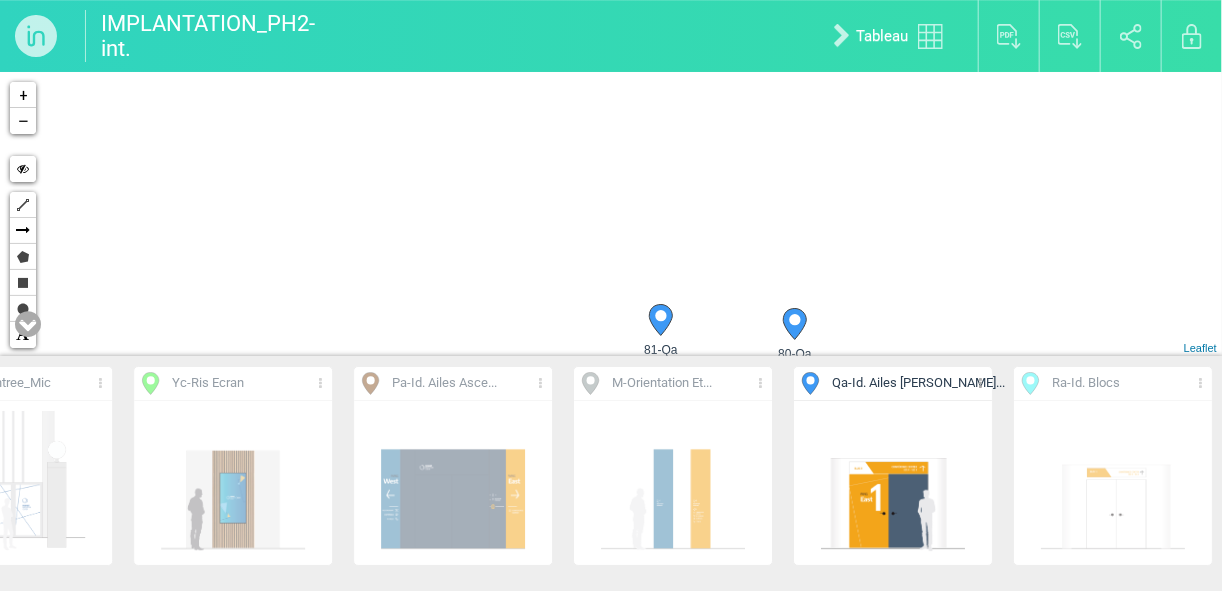 drag, startPoint x: 732, startPoint y: 227, endPoint x: 732, endPoint y: 248, distance: 21 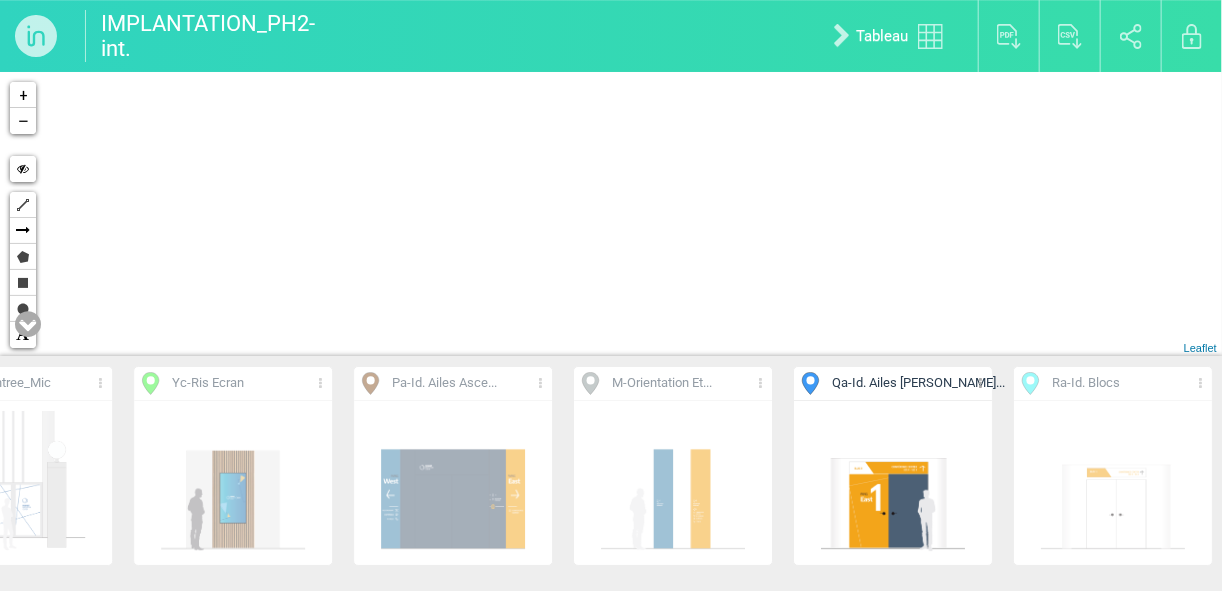 drag, startPoint x: 722, startPoint y: 172, endPoint x: 749, endPoint y: 299, distance: 129.83836 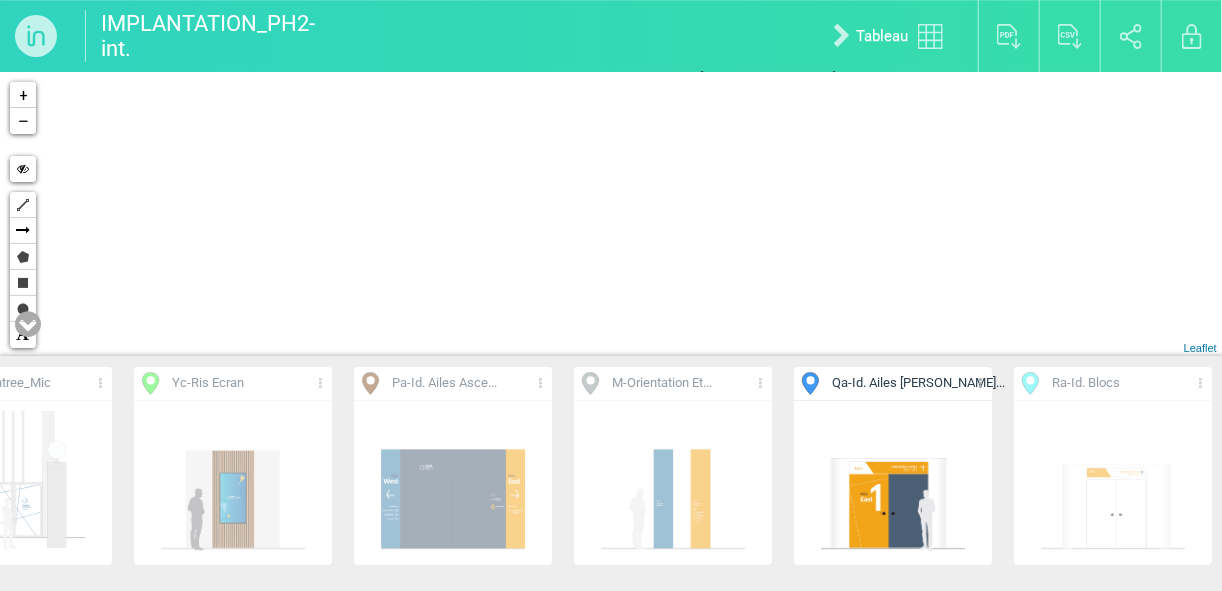 drag, startPoint x: 744, startPoint y: 207, endPoint x: 744, endPoint y: 230, distance: 23 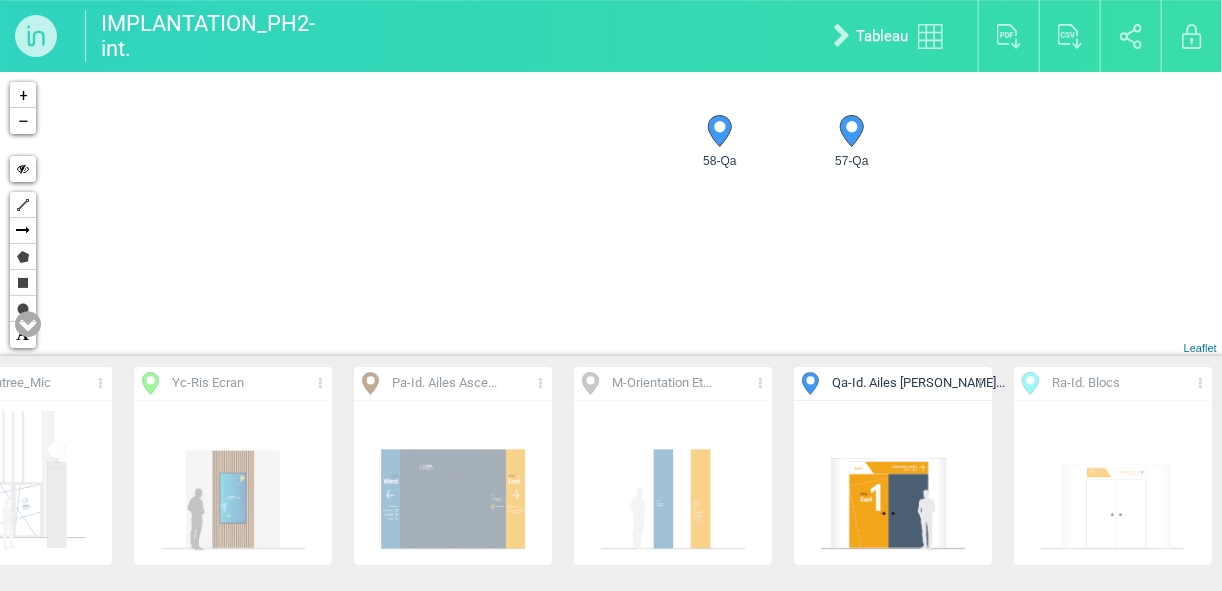 drag, startPoint x: 734, startPoint y: 153, endPoint x: 760, endPoint y: 219, distance: 70.93659 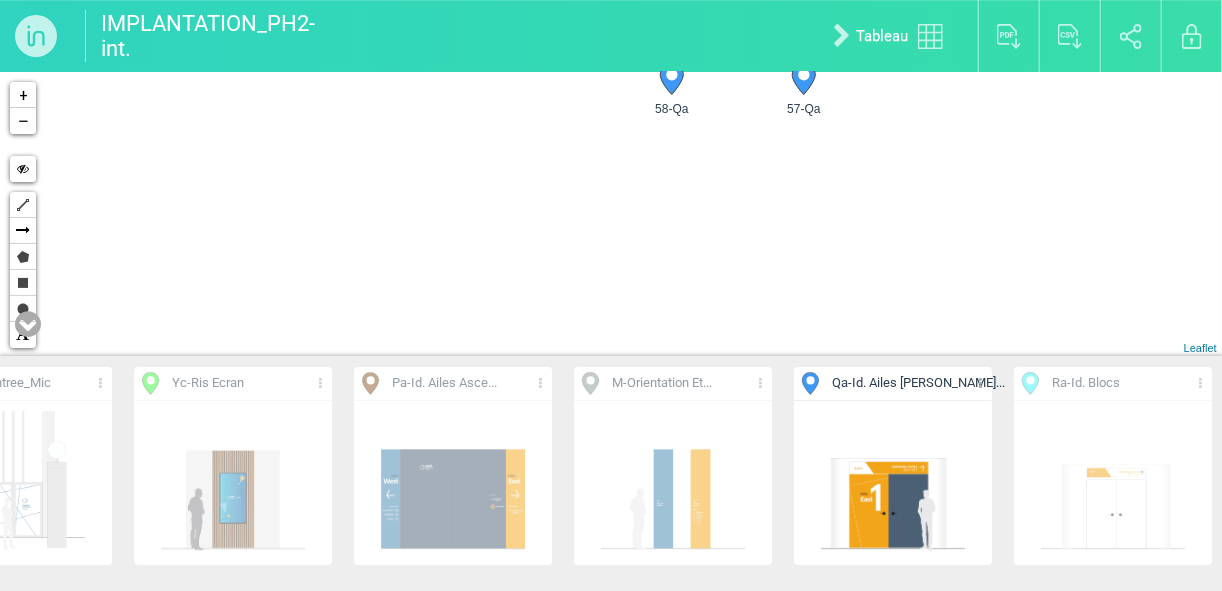 drag, startPoint x: 720, startPoint y: 321, endPoint x: 561, endPoint y: 192, distance: 204.74863 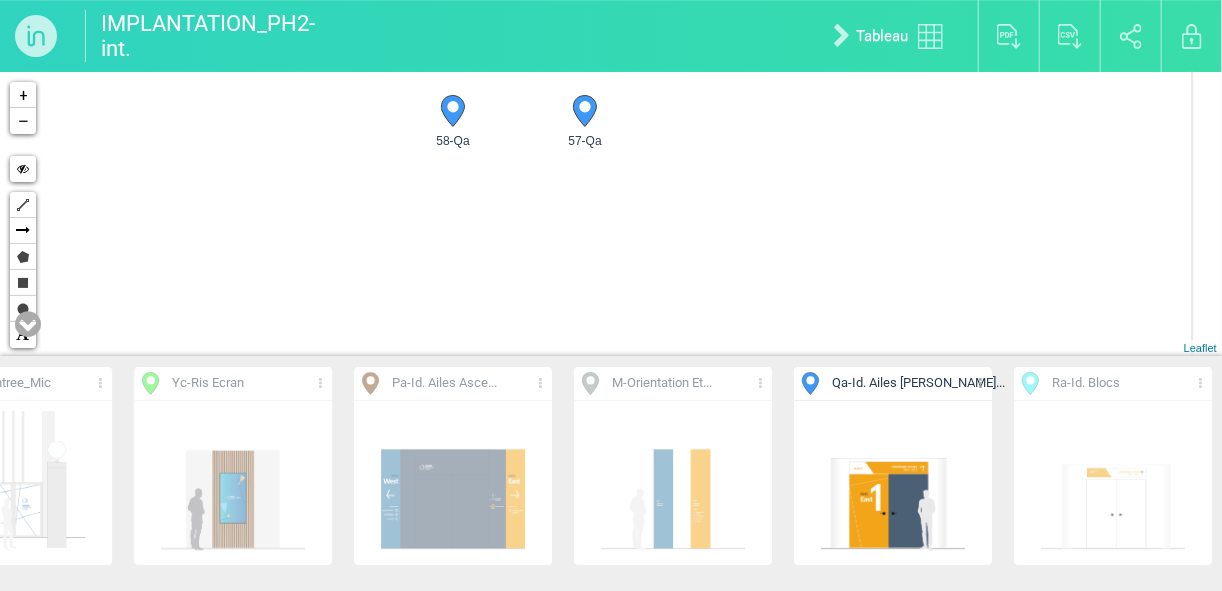 drag, startPoint x: 638, startPoint y: 190, endPoint x: 562, endPoint y: 263, distance: 105.380264 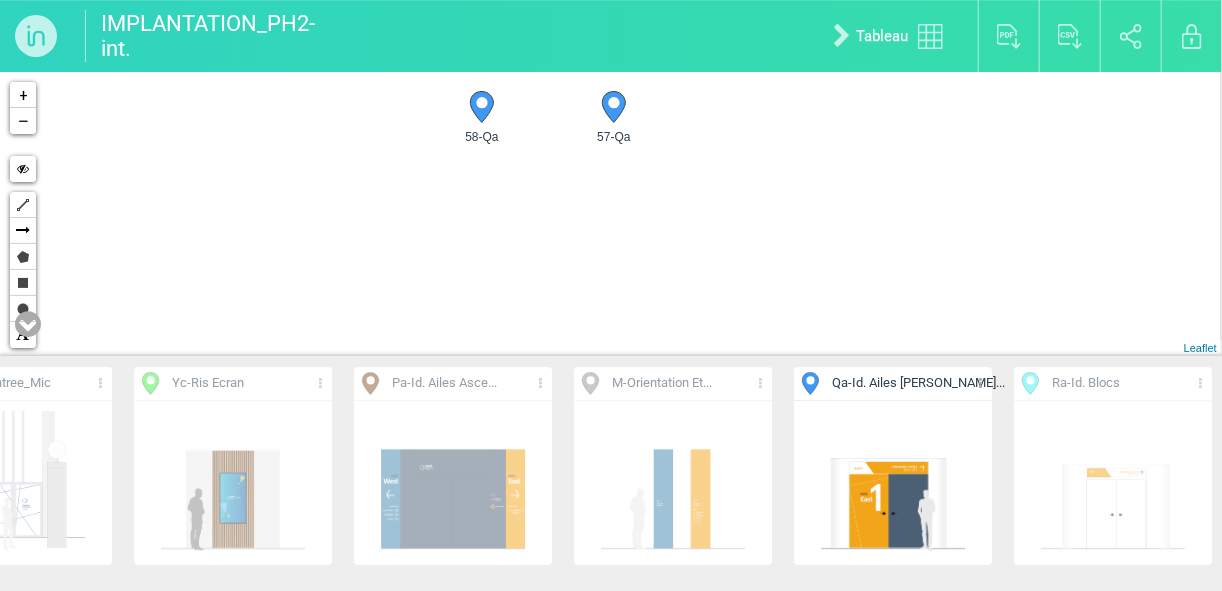 drag, startPoint x: 808, startPoint y: 294, endPoint x: 805, endPoint y: 269, distance: 25.179358 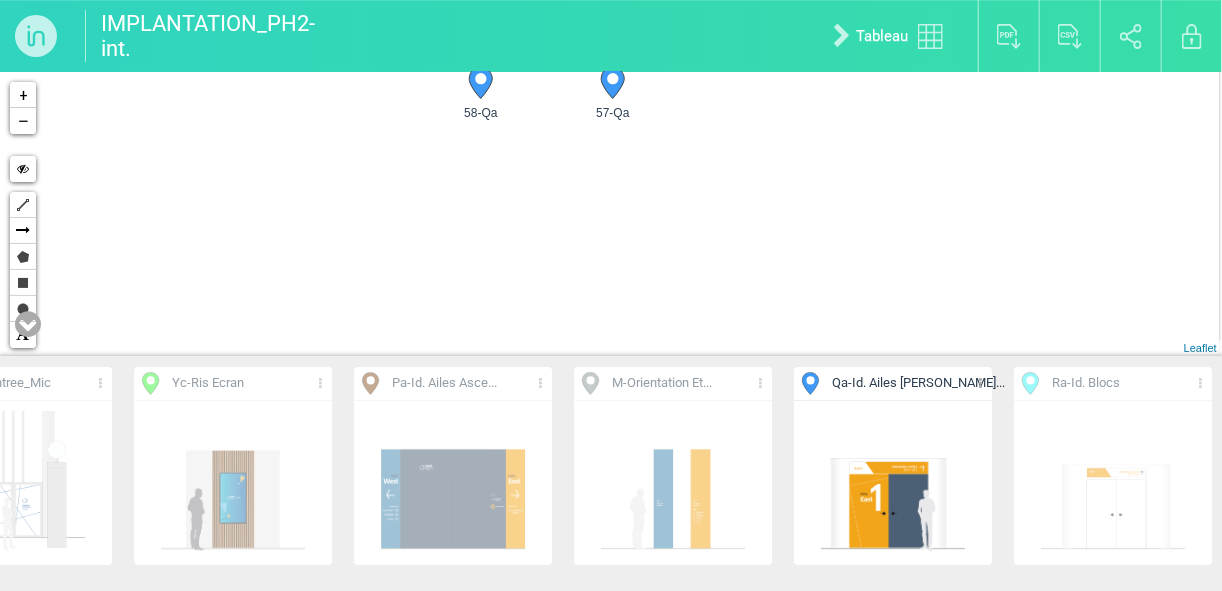 drag, startPoint x: 803, startPoint y: 264, endPoint x: 791, endPoint y: 281, distance: 20.808653 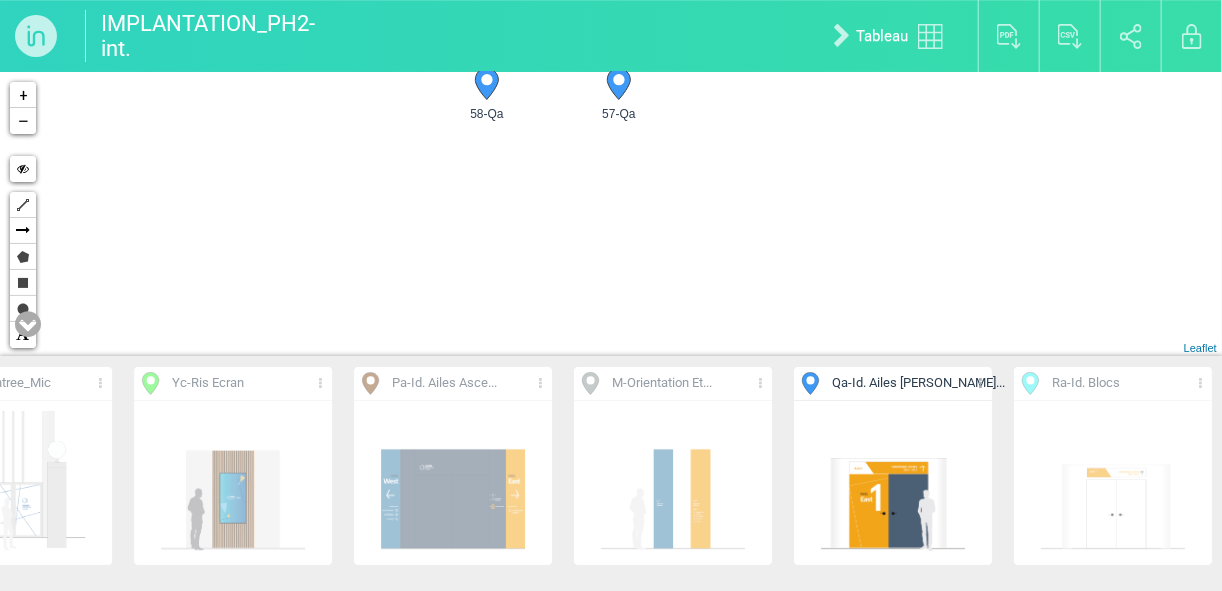 click on "57-Qa
58-Qa
619-Qa
620-Qa
80-Qa 81-Qa + − Hide" at bounding box center (611, 214) 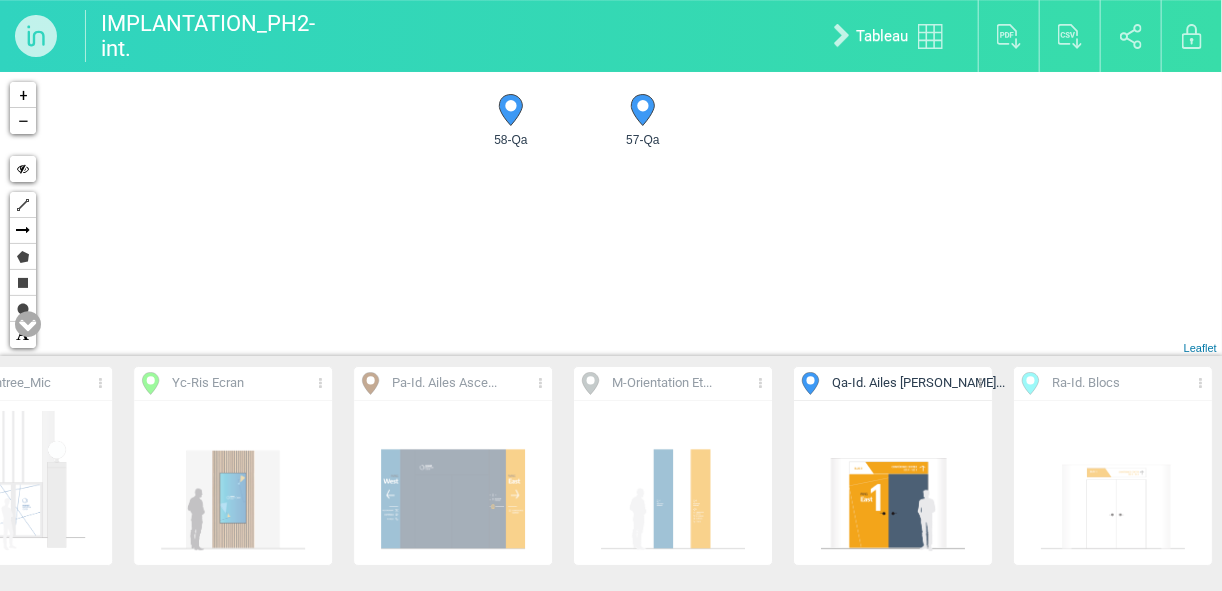 drag, startPoint x: 474, startPoint y: 276, endPoint x: 504, endPoint y: 302, distance: 39.698868 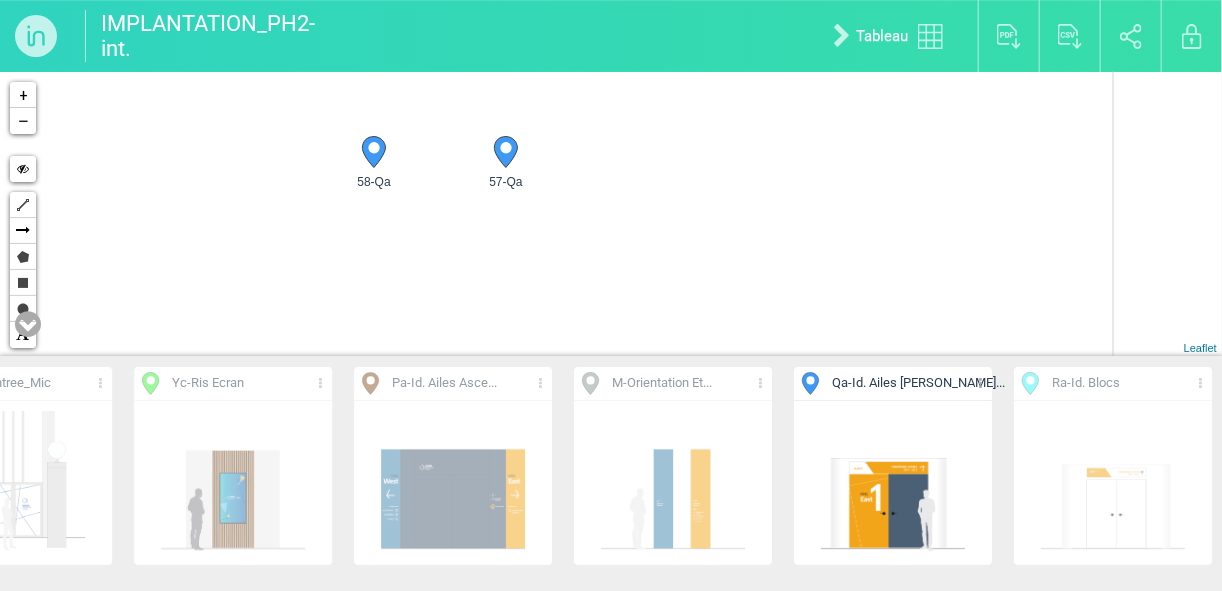 drag, startPoint x: 622, startPoint y: 253, endPoint x: 481, endPoint y: 298, distance: 148.00676 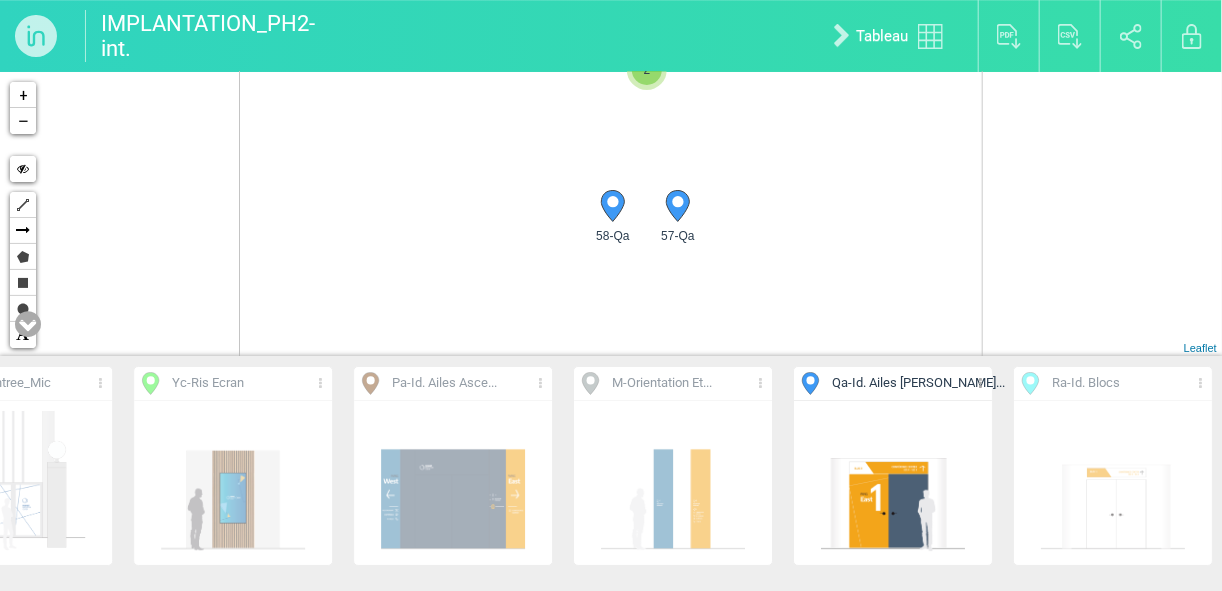 click on "57-Qa
58-Qa 2
80-Qa
81-Qa + − Hide Polyline Arrow Polygon Rectangle Circle Text Edit layers Delete layers Leaflet" at bounding box center (611, 214) 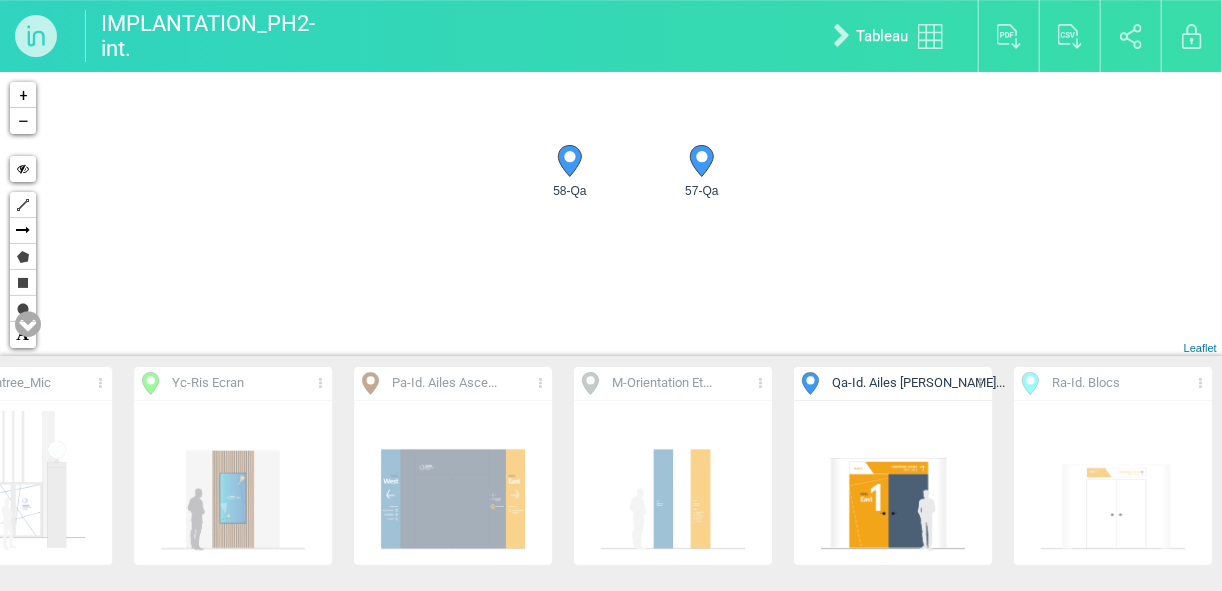 drag, startPoint x: 657, startPoint y: 224, endPoint x: 648, endPoint y: 280, distance: 56.718605 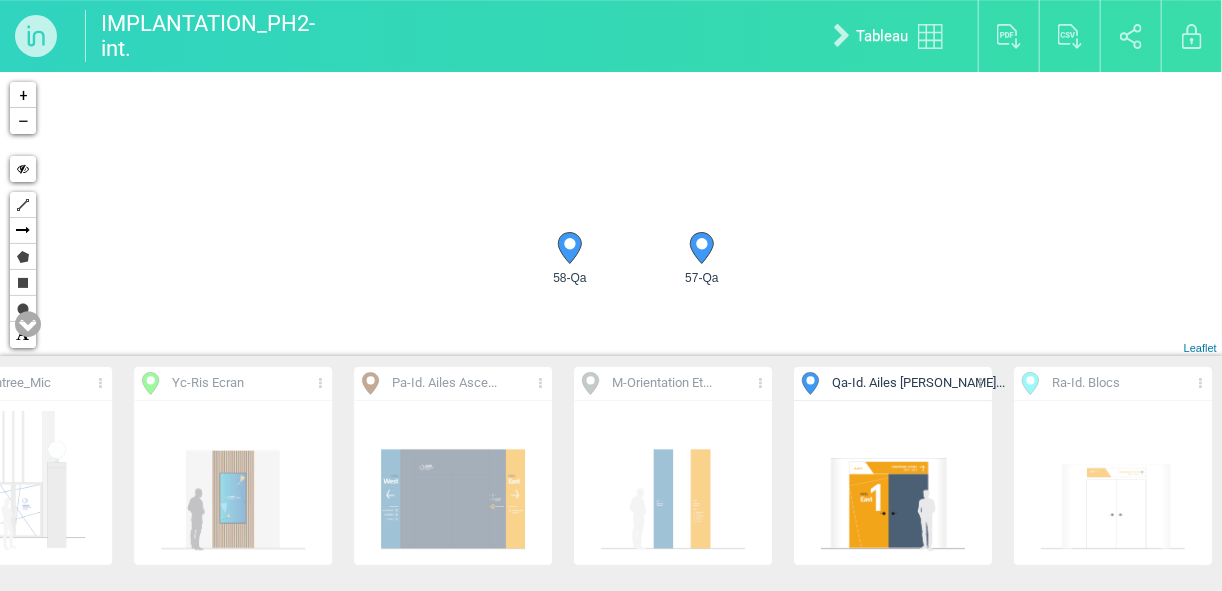 drag, startPoint x: 636, startPoint y: 136, endPoint x: 638, endPoint y: 283, distance: 147.01361 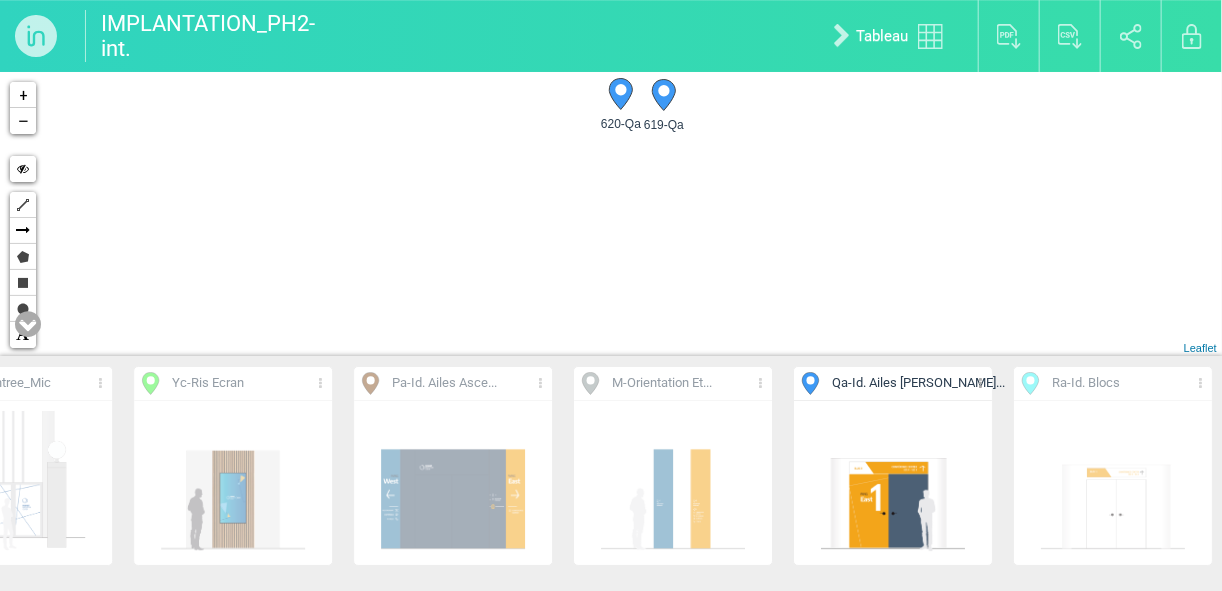 drag, startPoint x: 631, startPoint y: 128, endPoint x: 640, endPoint y: 223, distance: 95.42536 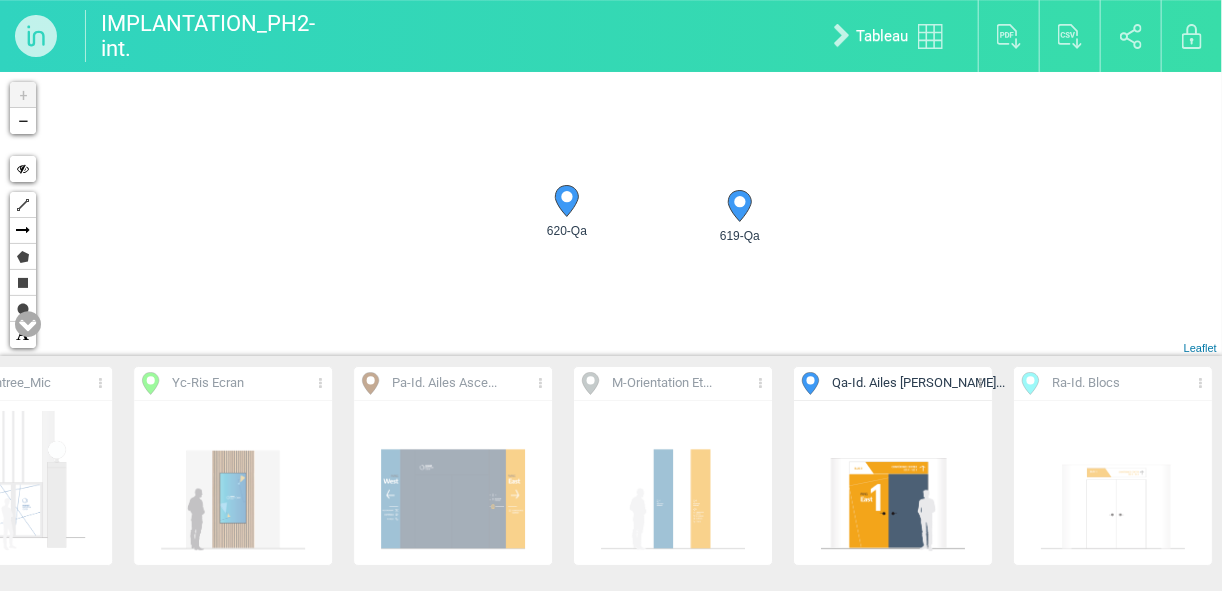 drag, startPoint x: 673, startPoint y: 233, endPoint x: 676, endPoint y: 284, distance: 51.088158 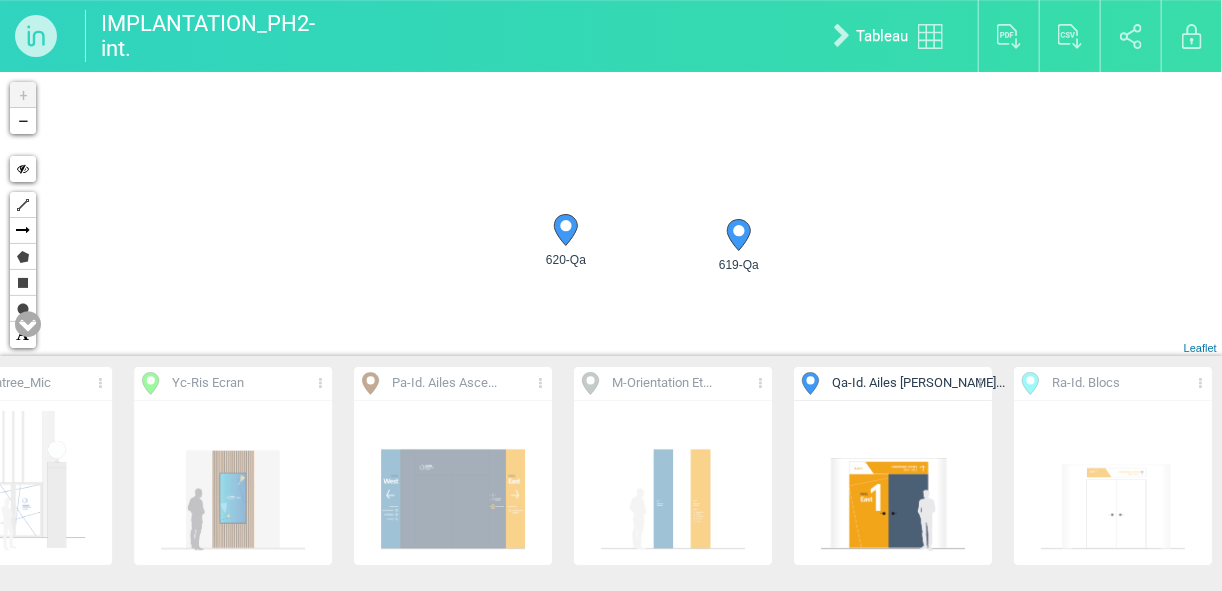 click on "619-Qa
620-Qa + − Hide Polyline Arrow Polygon Rectangle Circle Text Edit layers Delete layers Leaflet" at bounding box center [611, 214] 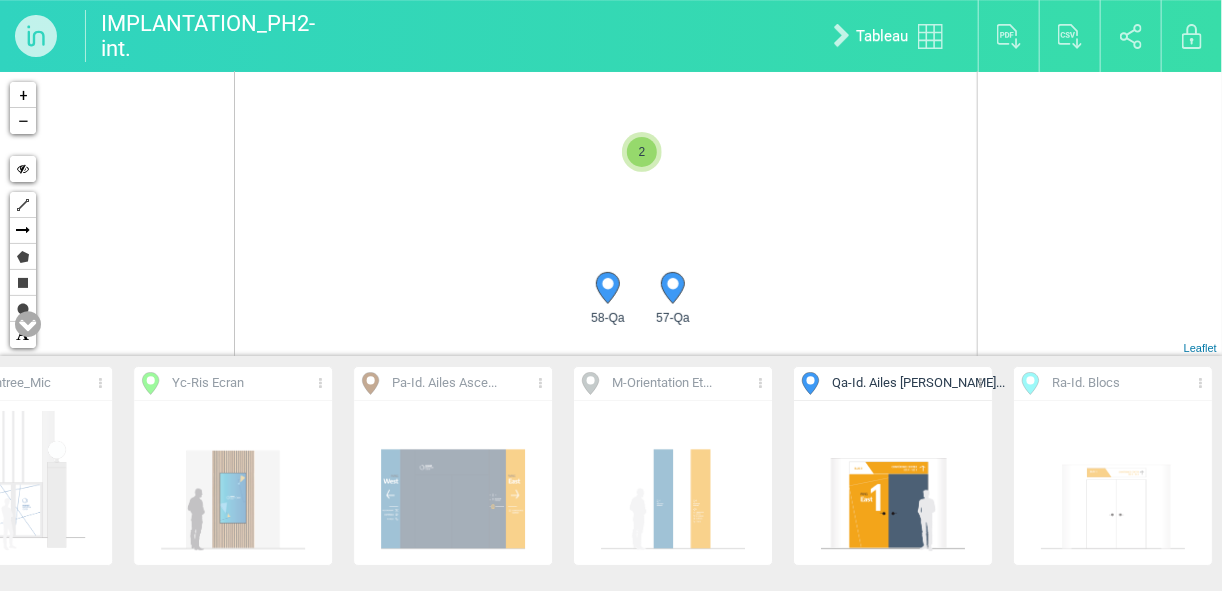 drag, startPoint x: 490, startPoint y: 248, endPoint x: 470, endPoint y: 195, distance: 56.648037 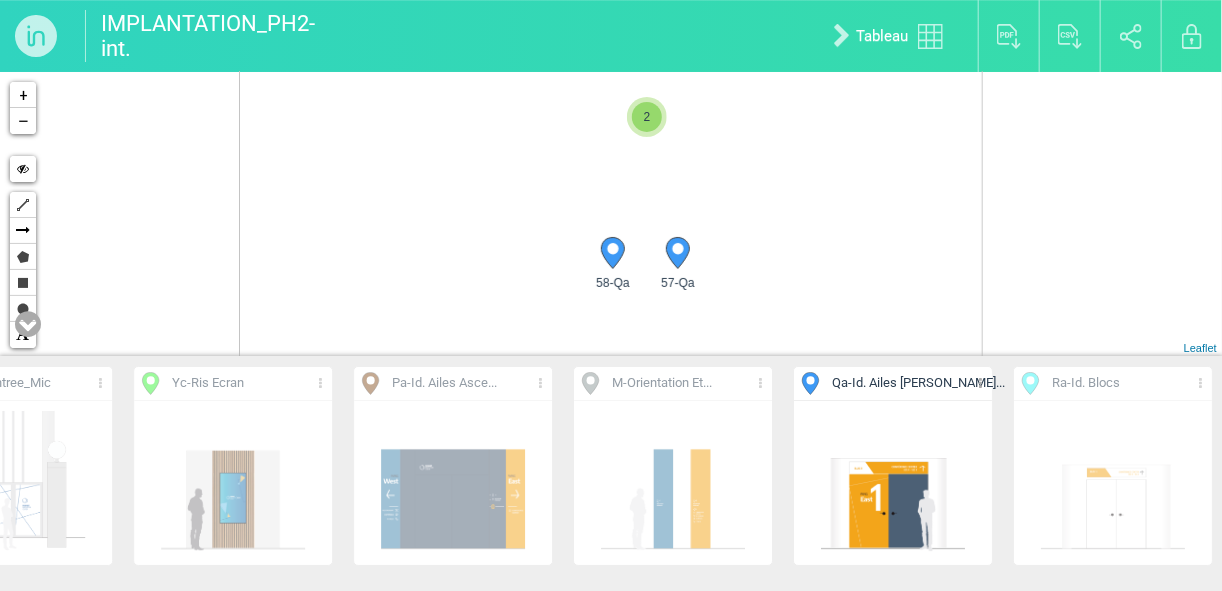 drag, startPoint x: 559, startPoint y: 250, endPoint x: 520, endPoint y: 180, distance: 80.13114 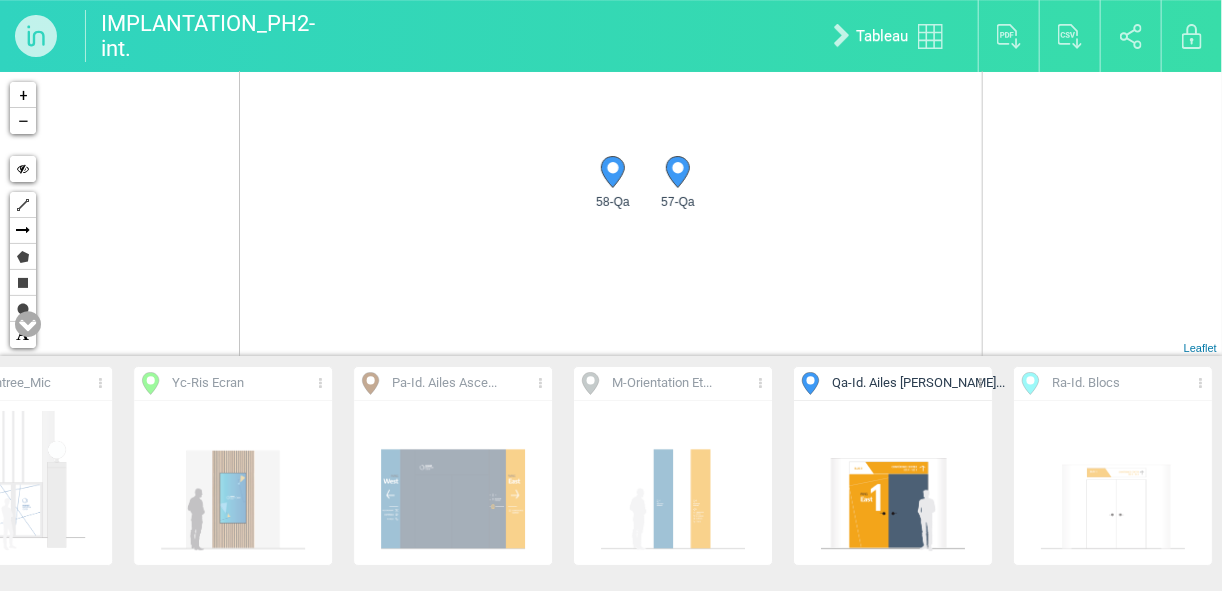 drag, startPoint x: 813, startPoint y: 210, endPoint x: 824, endPoint y: 310, distance: 100.60318 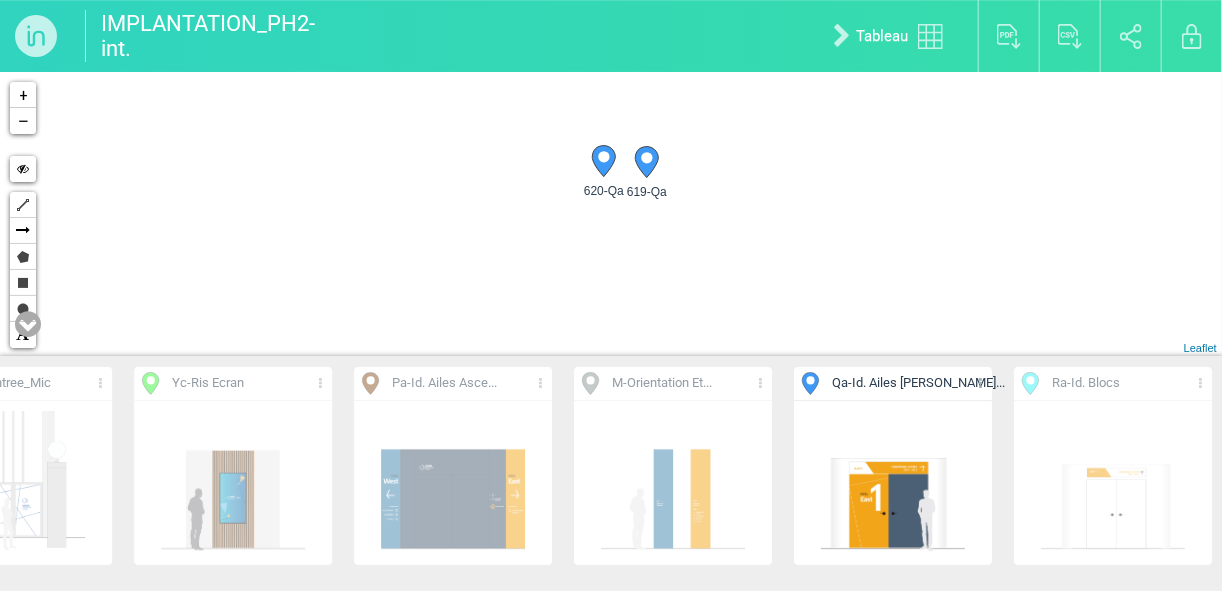 drag, startPoint x: 672, startPoint y: 181, endPoint x: 753, endPoint y: 291, distance: 136.60527 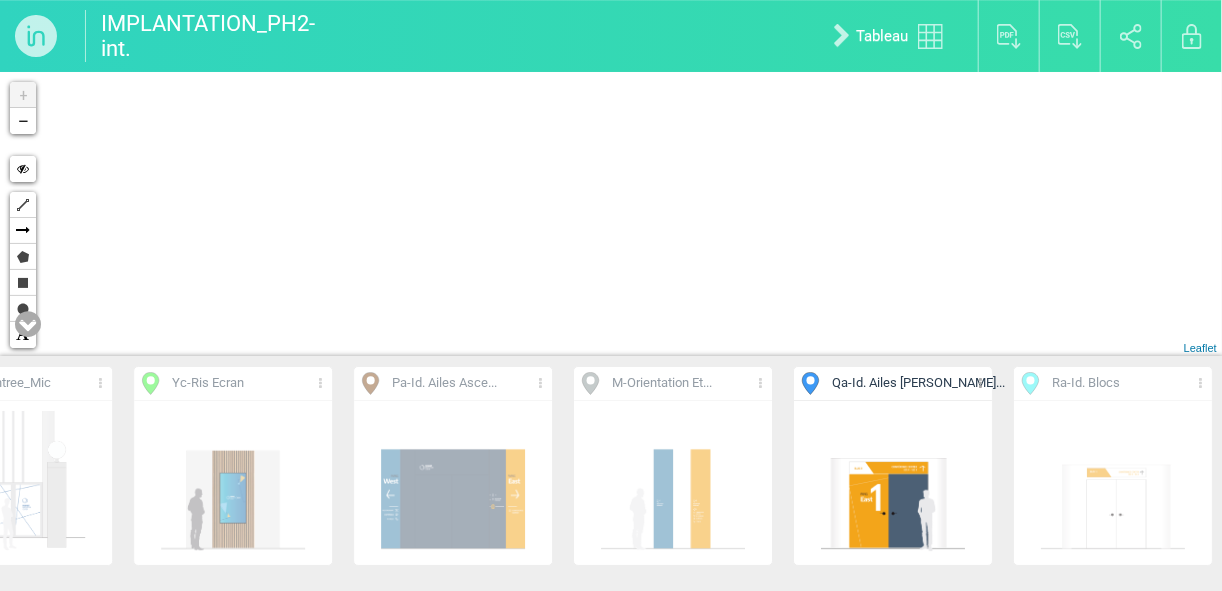 drag, startPoint x: 590, startPoint y: 177, endPoint x: 624, endPoint y: 269, distance: 98.0816 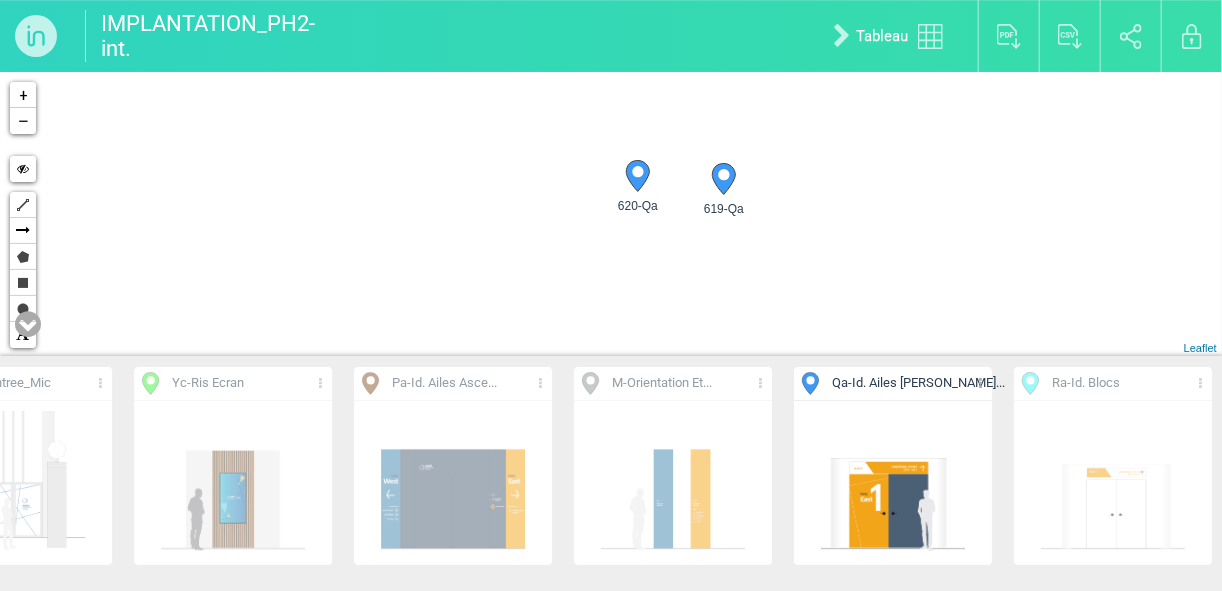 click at bounding box center (28, 324) 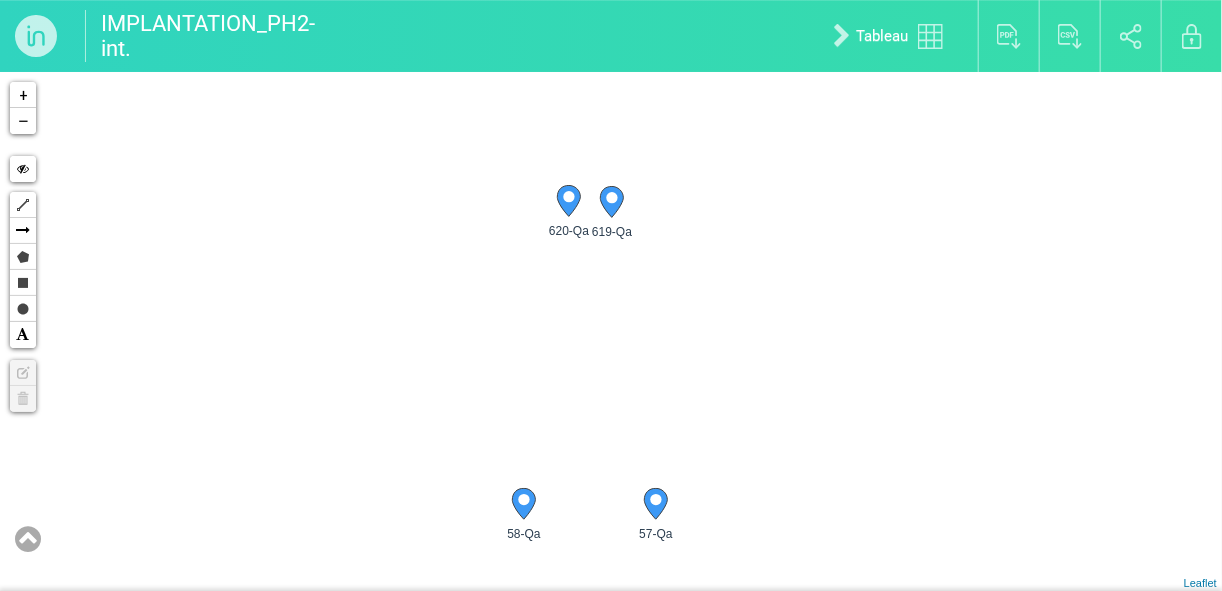 drag, startPoint x: 575, startPoint y: 473, endPoint x: 575, endPoint y: 305, distance: 168 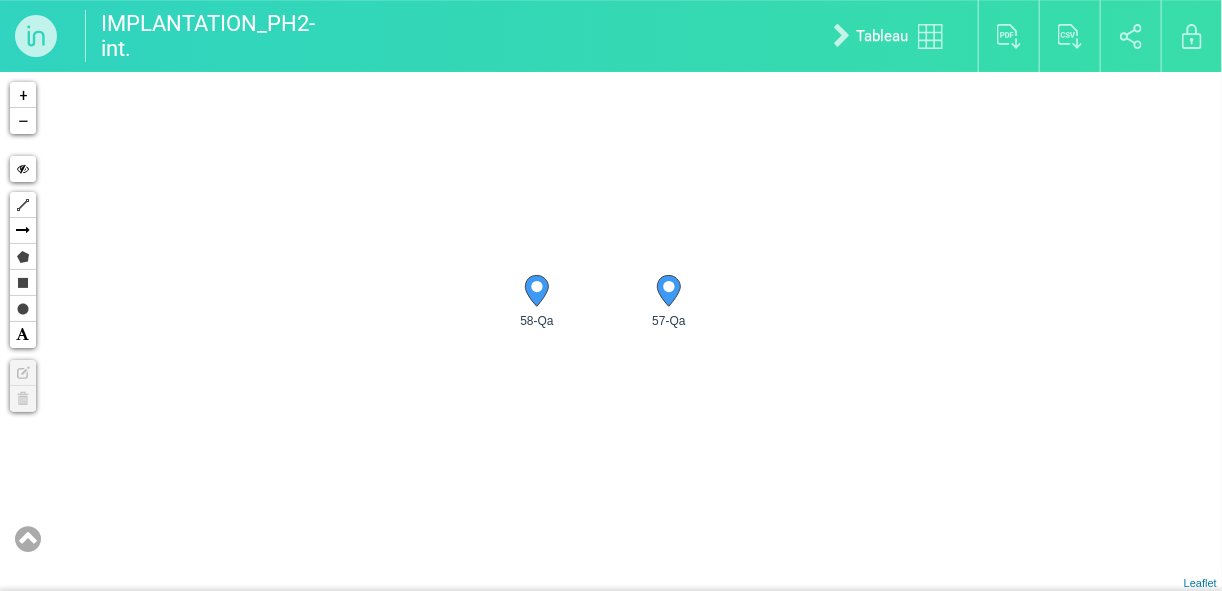 drag, startPoint x: 586, startPoint y: 403, endPoint x: 605, endPoint y: 322, distance: 83.198555 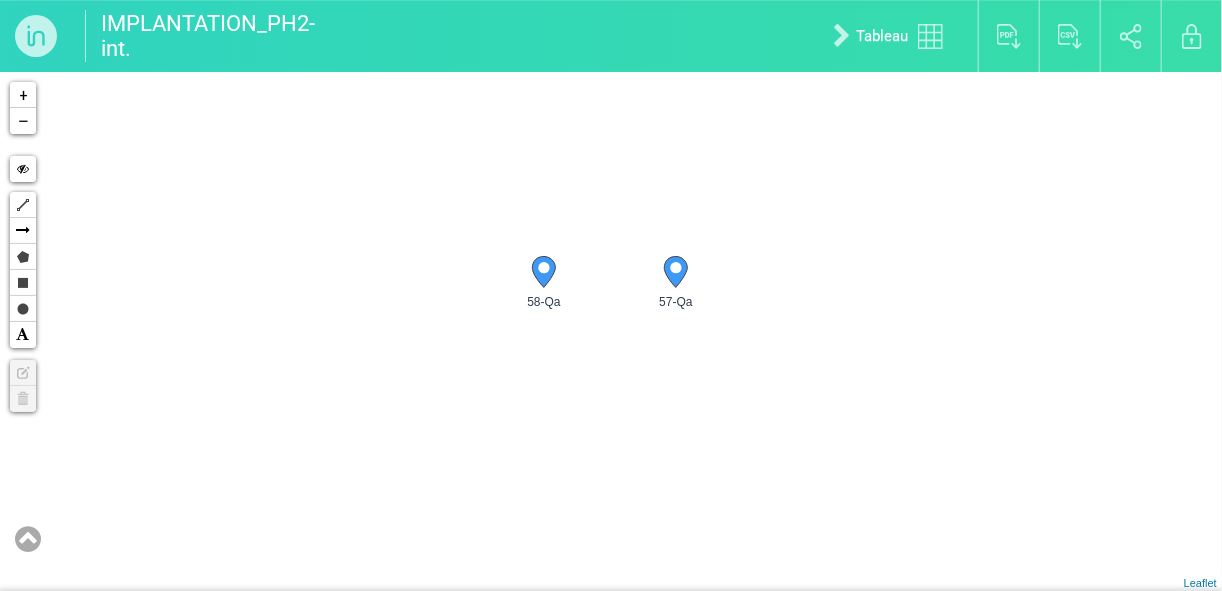 click at bounding box center [28, 539] 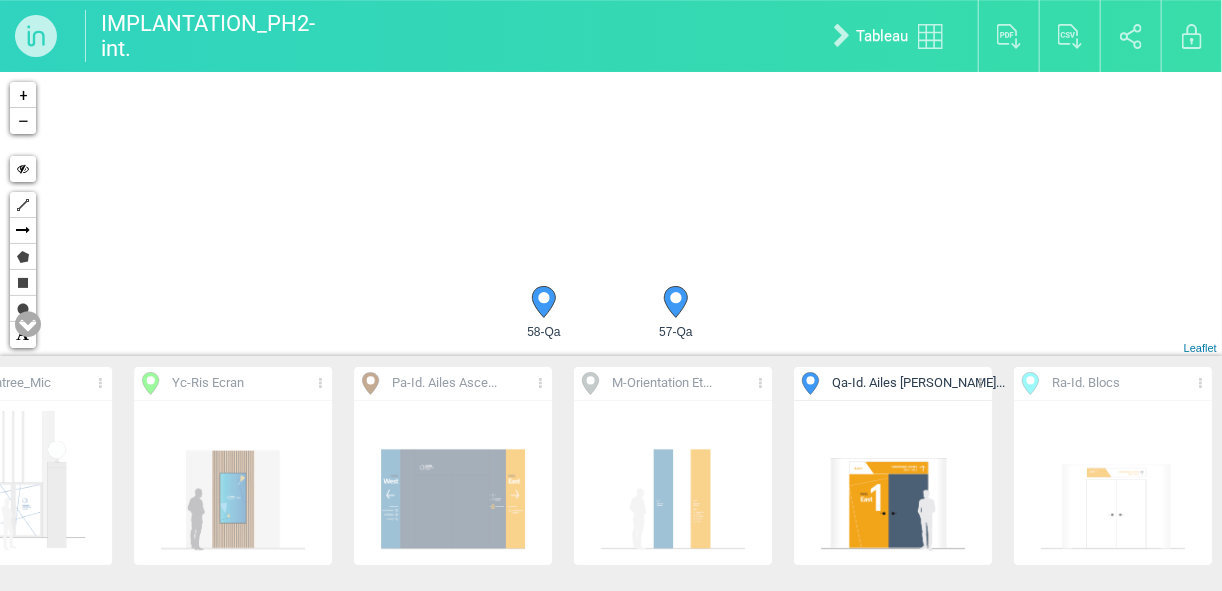 click at bounding box center [1200, 383] 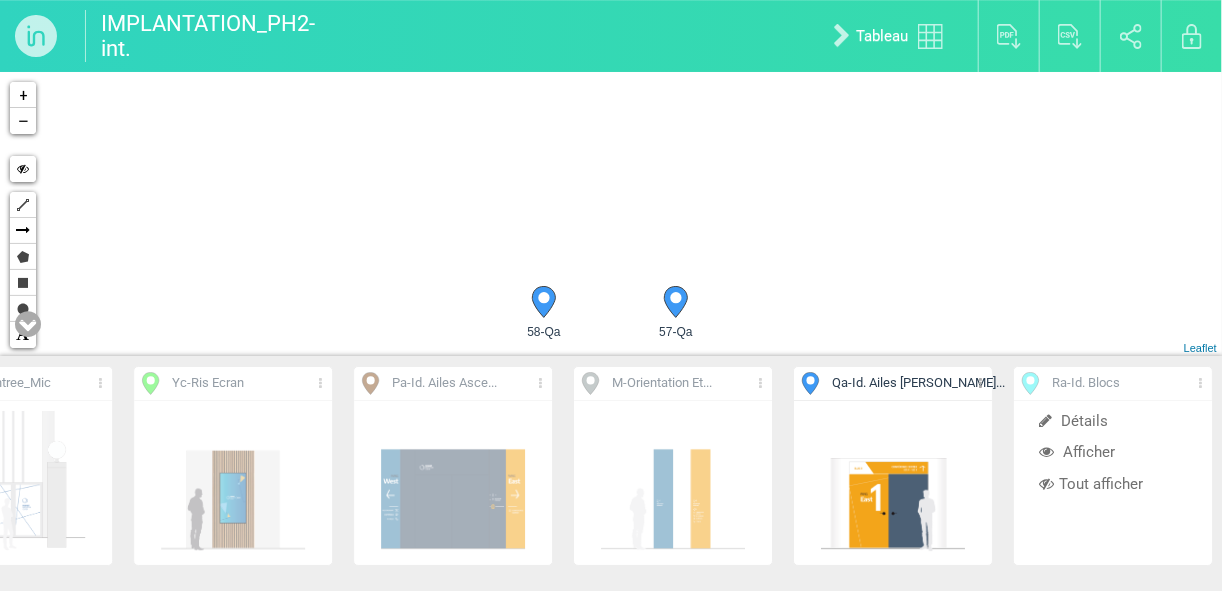 click on "Tout afficher" at bounding box center [1113, 484] 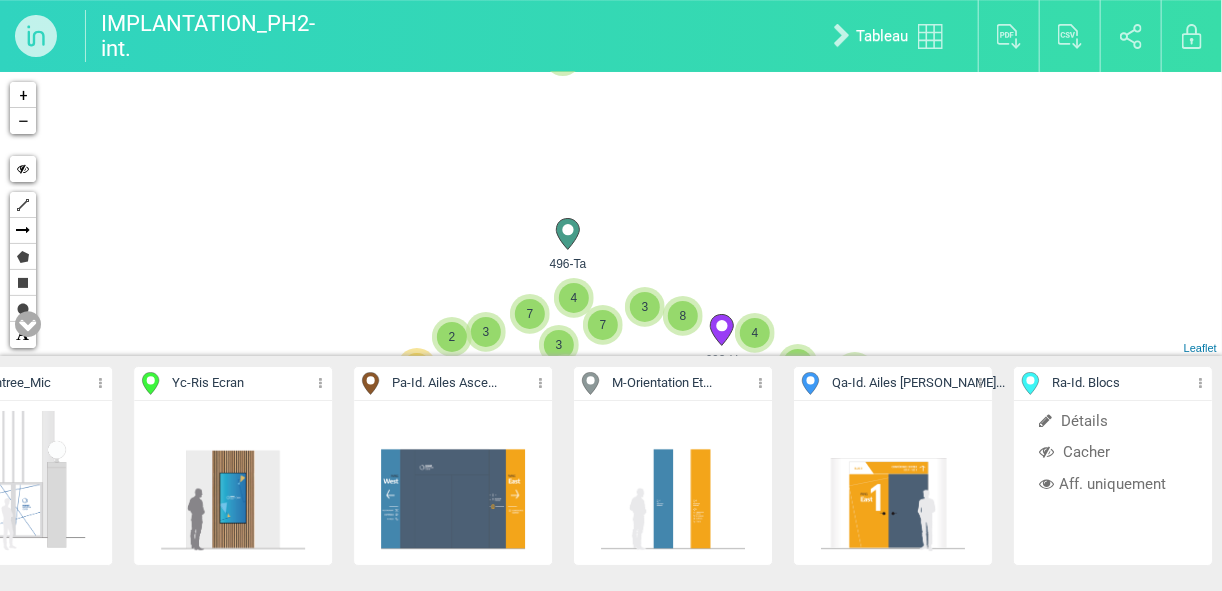 click on "84-Ra
53-Ya
132-Sb 3 2
603-U
602-U 600-U 575-U 4 2" at bounding box center [611, 214] 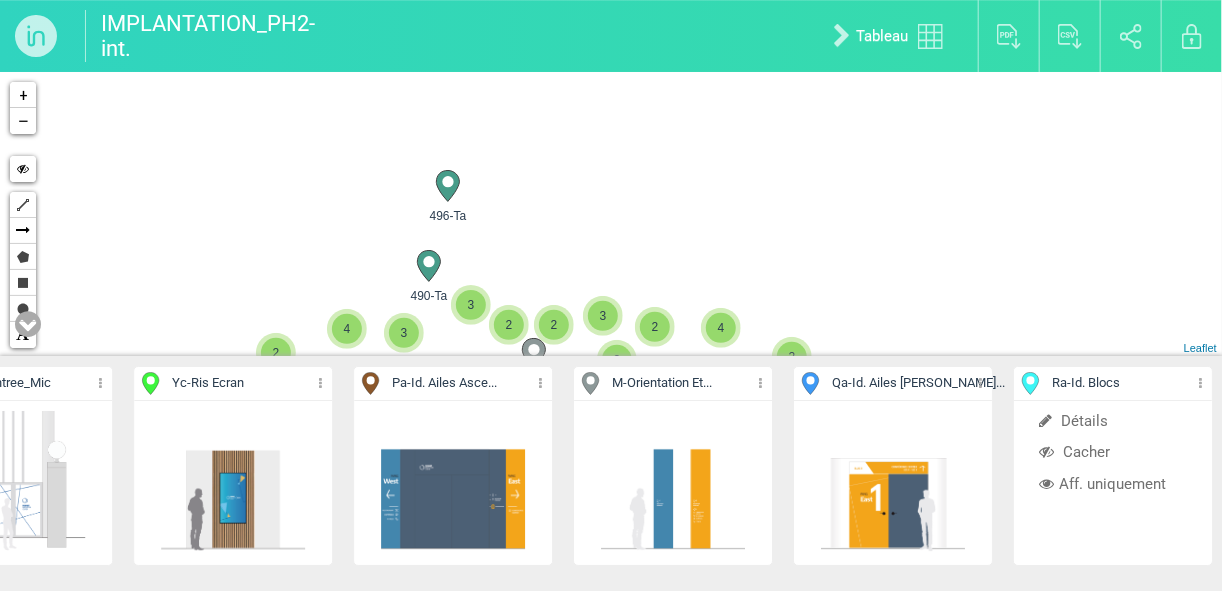 drag, startPoint x: 732, startPoint y: 253, endPoint x: 777, endPoint y: 161, distance: 102.41582 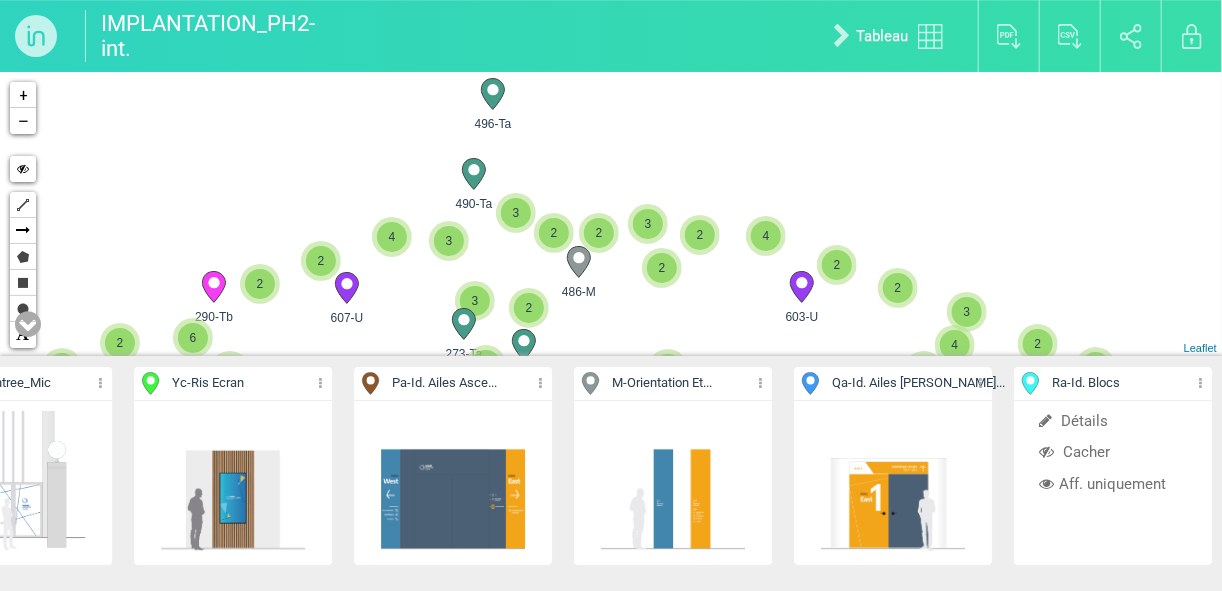 click on "Aff. uniquement" at bounding box center (1113, 484) 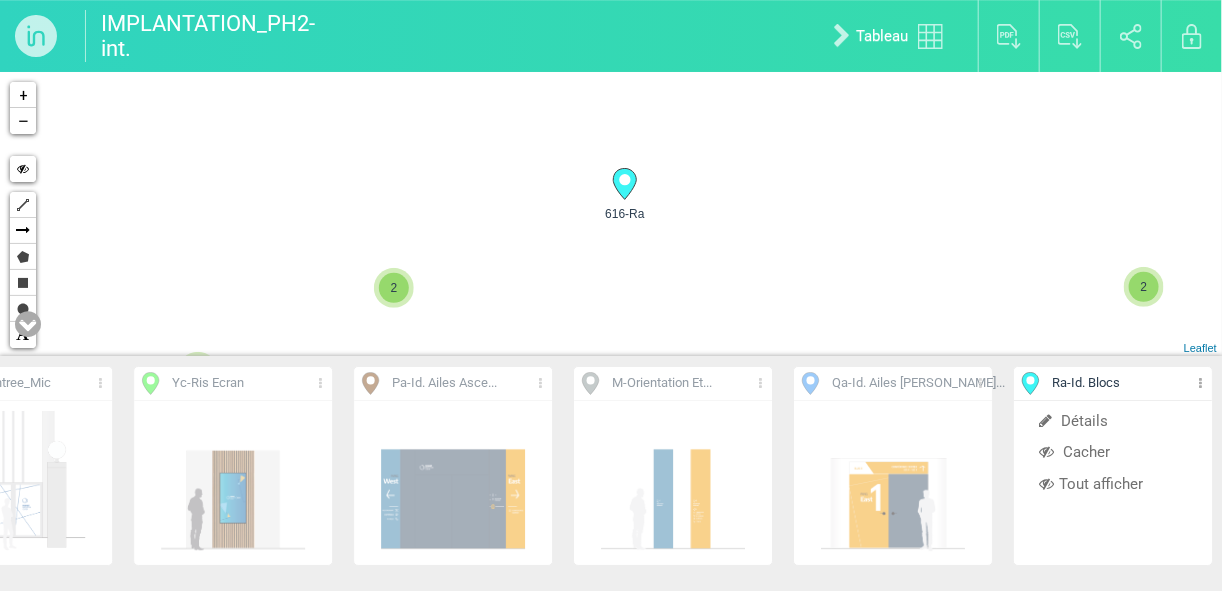 drag, startPoint x: 678, startPoint y: 247, endPoint x: 828, endPoint y: 208, distance: 154.98709 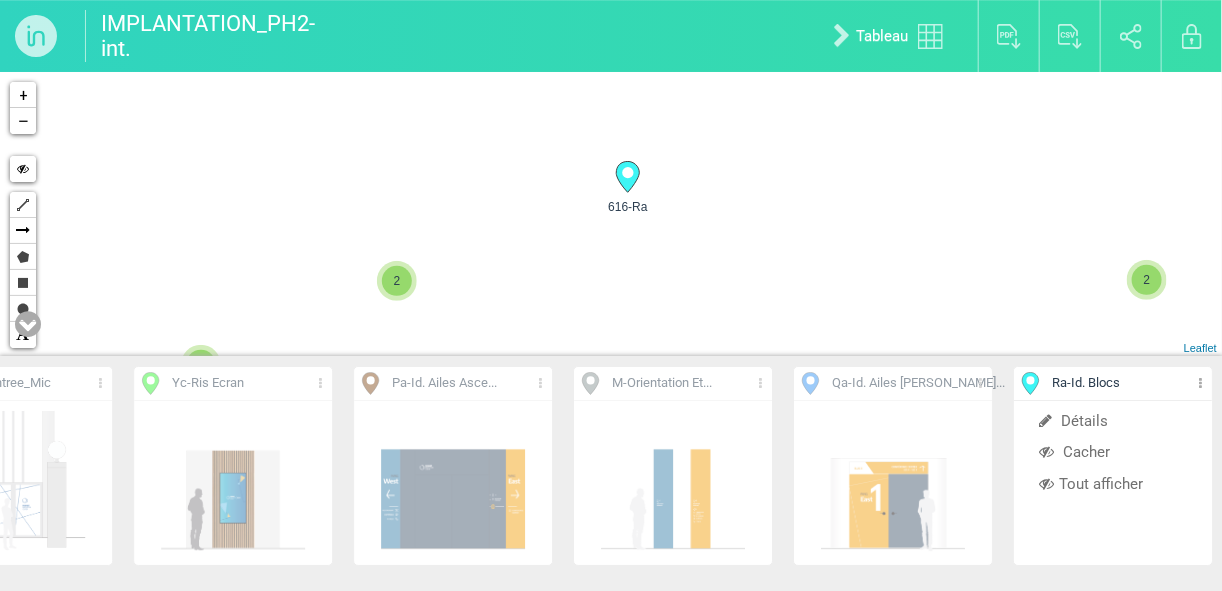 drag, startPoint x: 645, startPoint y: 248, endPoint x: 688, endPoint y: 196, distance: 67.47592 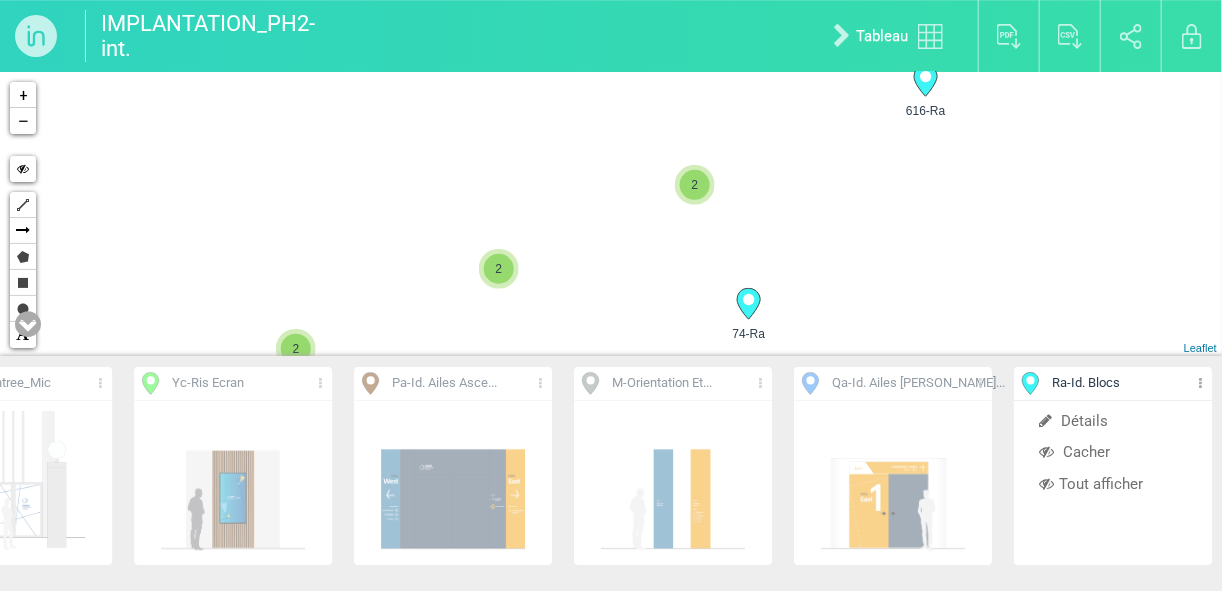 drag, startPoint x: 704, startPoint y: 258, endPoint x: 783, endPoint y: 223, distance: 86.40602 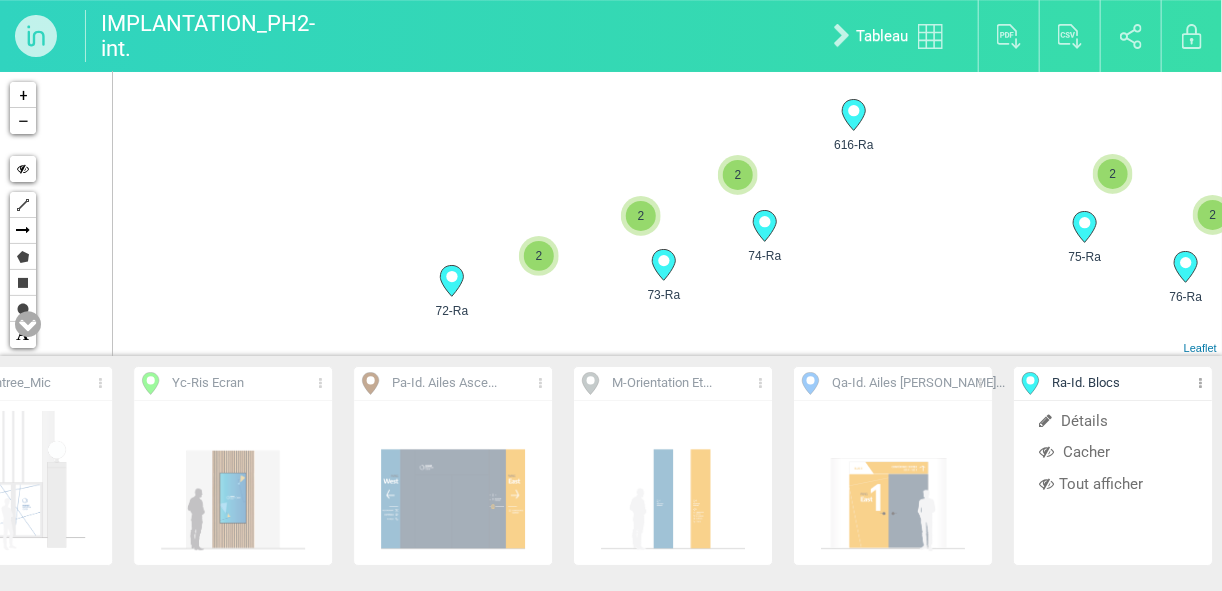 drag, startPoint x: 615, startPoint y: 287, endPoint x: 732, endPoint y: 246, distance: 123.97581 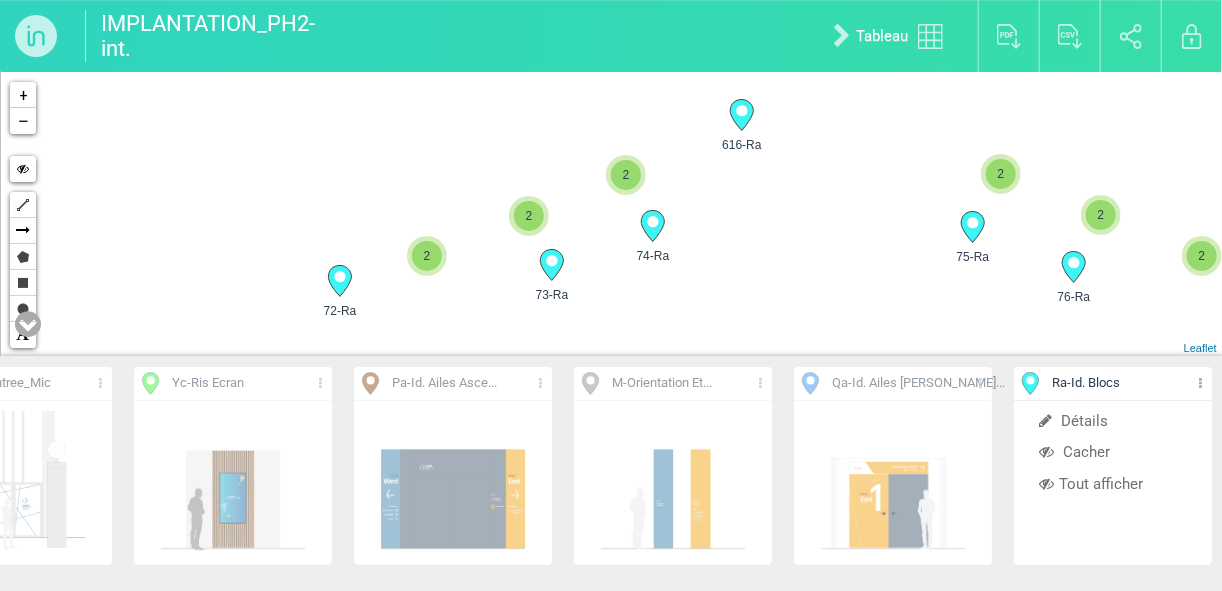 click on "616-Ra
72-Ra
74-Ra
76-Ra" at bounding box center [611, 214] 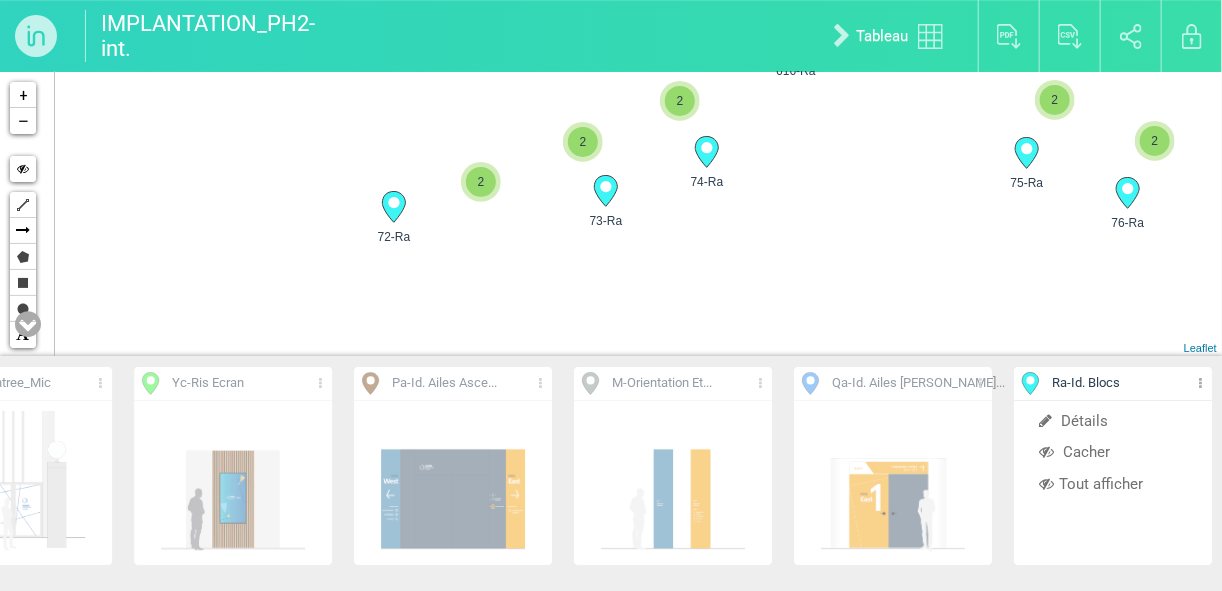 drag, startPoint x: 492, startPoint y: 278, endPoint x: 541, endPoint y: 196, distance: 95.524864 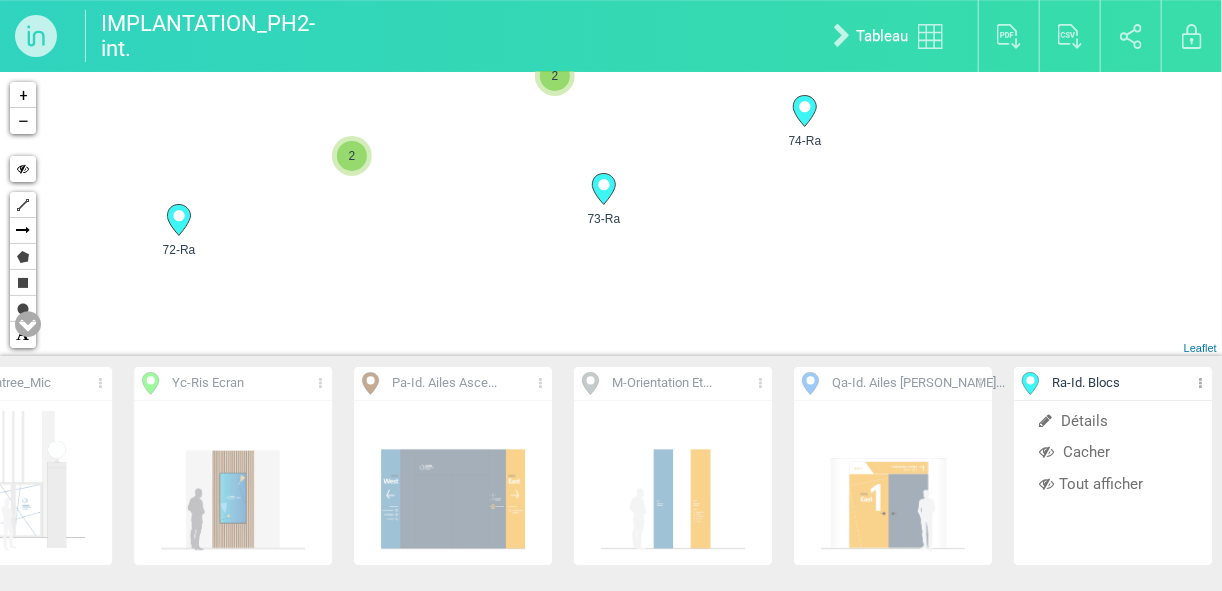 drag, startPoint x: 400, startPoint y: 255, endPoint x: 574, endPoint y: 191, distance: 185.39687 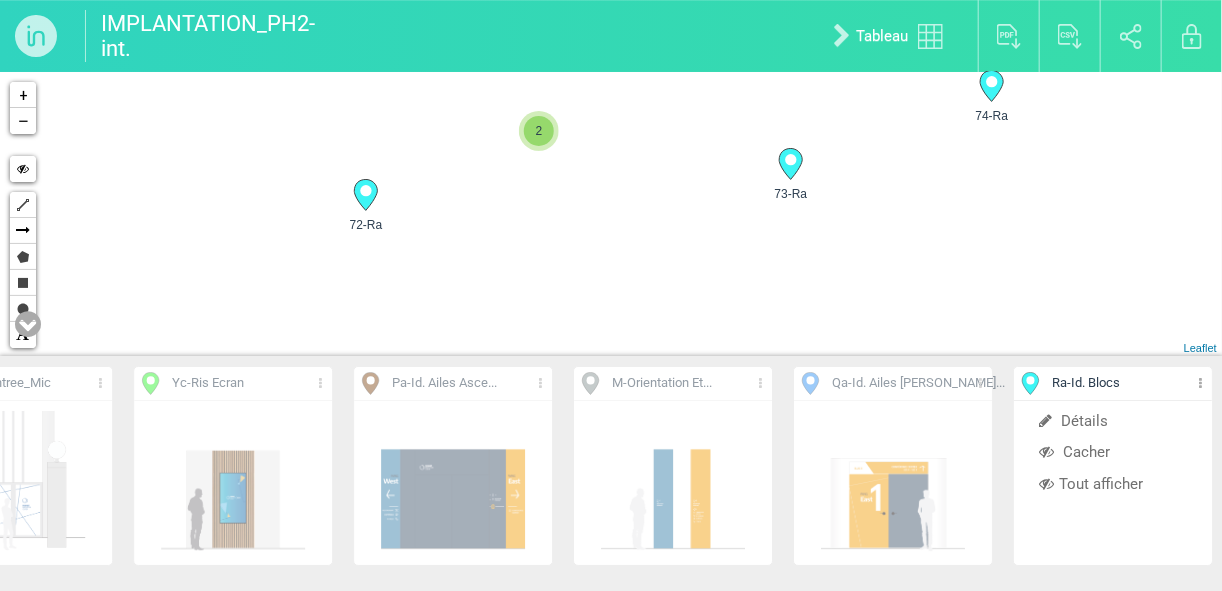drag, startPoint x: 455, startPoint y: 230, endPoint x: 476, endPoint y: 267, distance: 42.544094 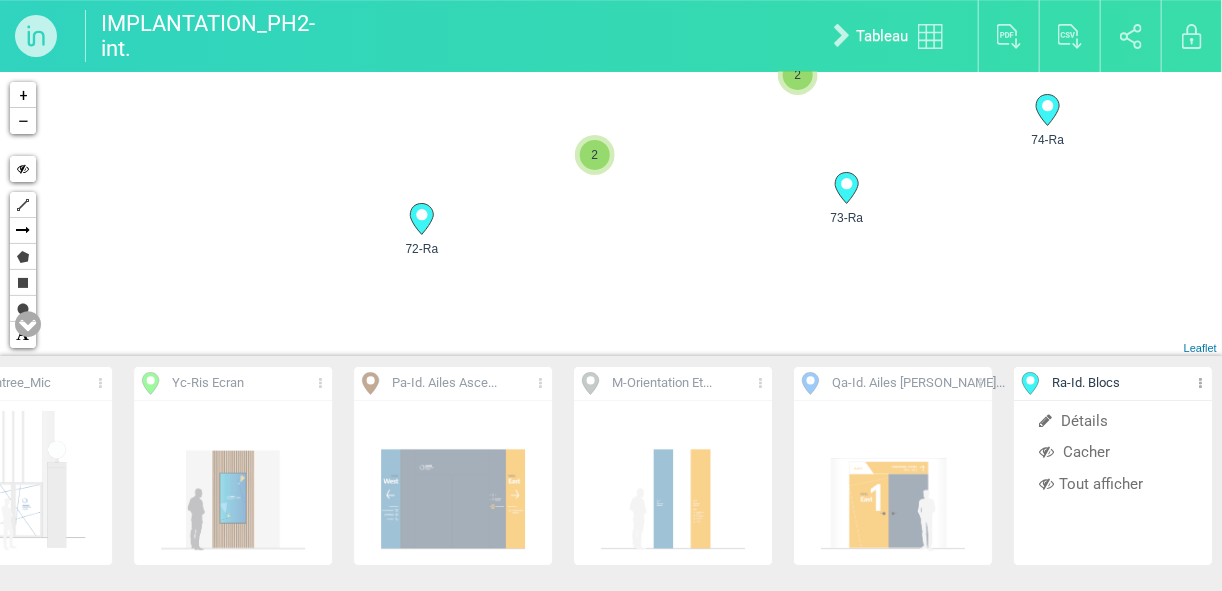 drag, startPoint x: 380, startPoint y: 290, endPoint x: 421, endPoint y: 265, distance: 48.02083 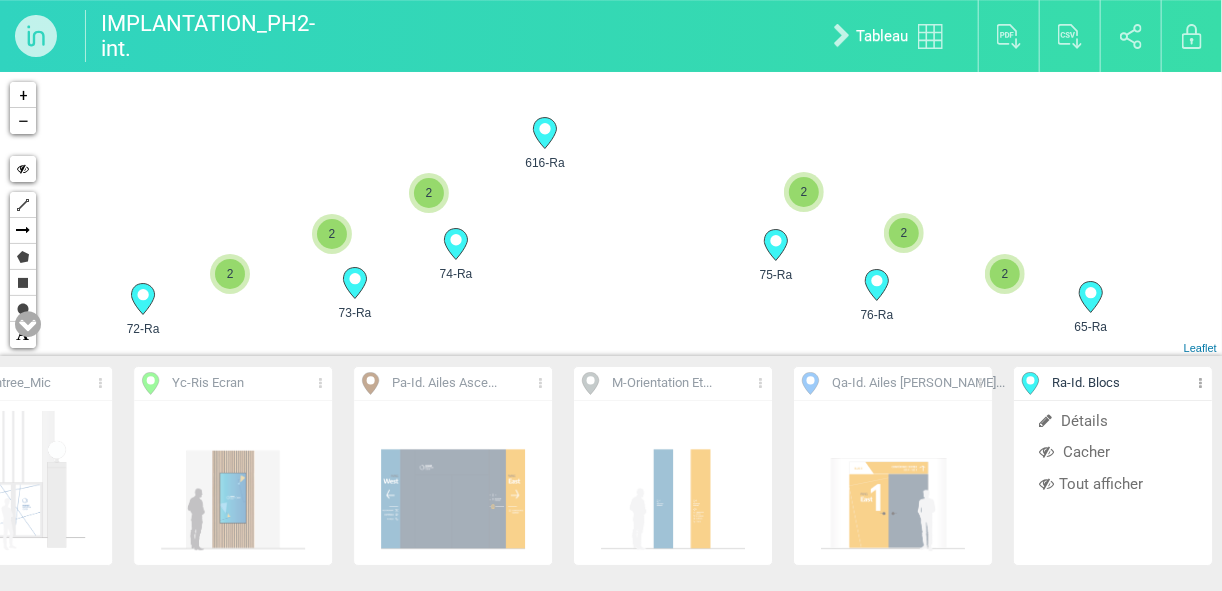 drag, startPoint x: 833, startPoint y: 193, endPoint x: 504, endPoint y: 272, distance: 338.3519 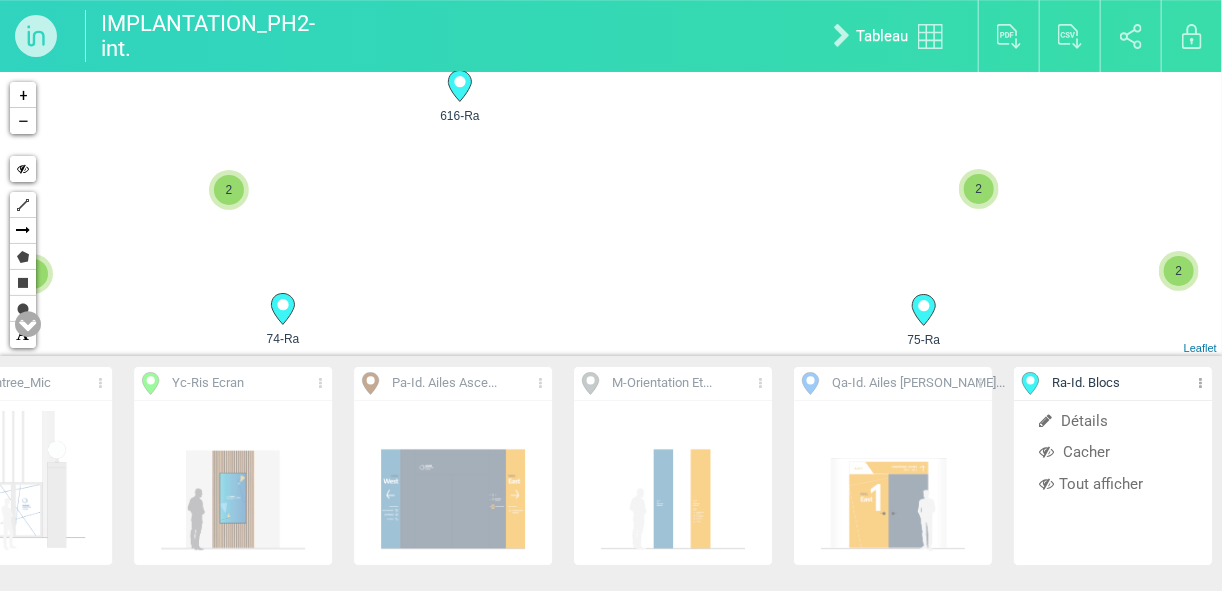 drag, startPoint x: 542, startPoint y: 156, endPoint x: 504, endPoint y: 265, distance: 115.43397 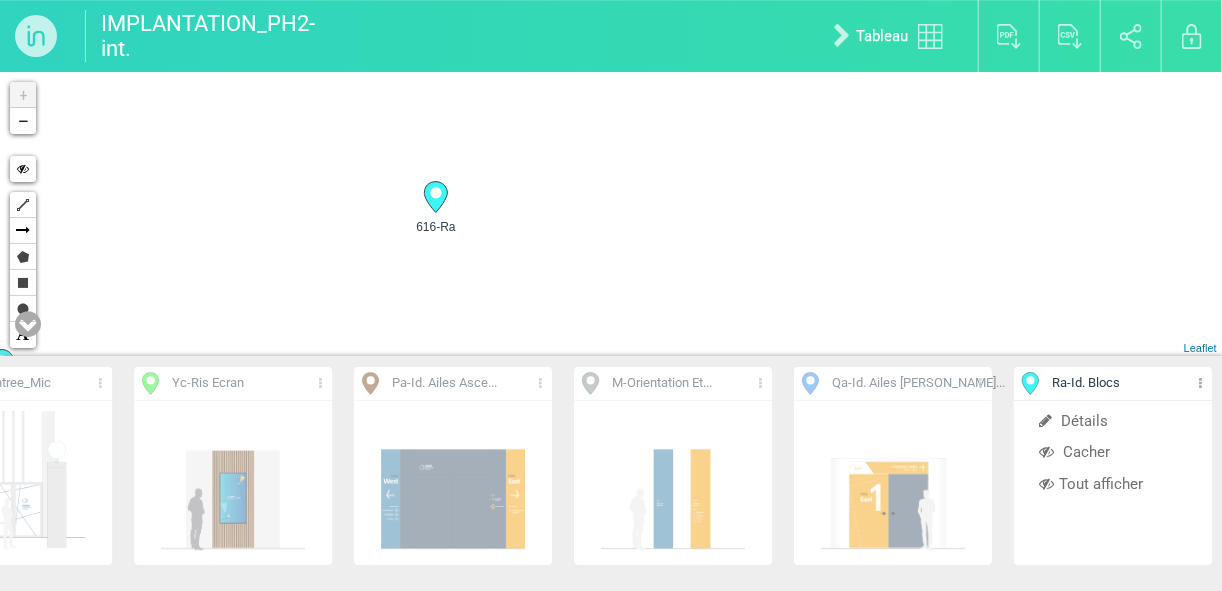 drag, startPoint x: 415, startPoint y: 197, endPoint x: 416, endPoint y: 230, distance: 33.01515 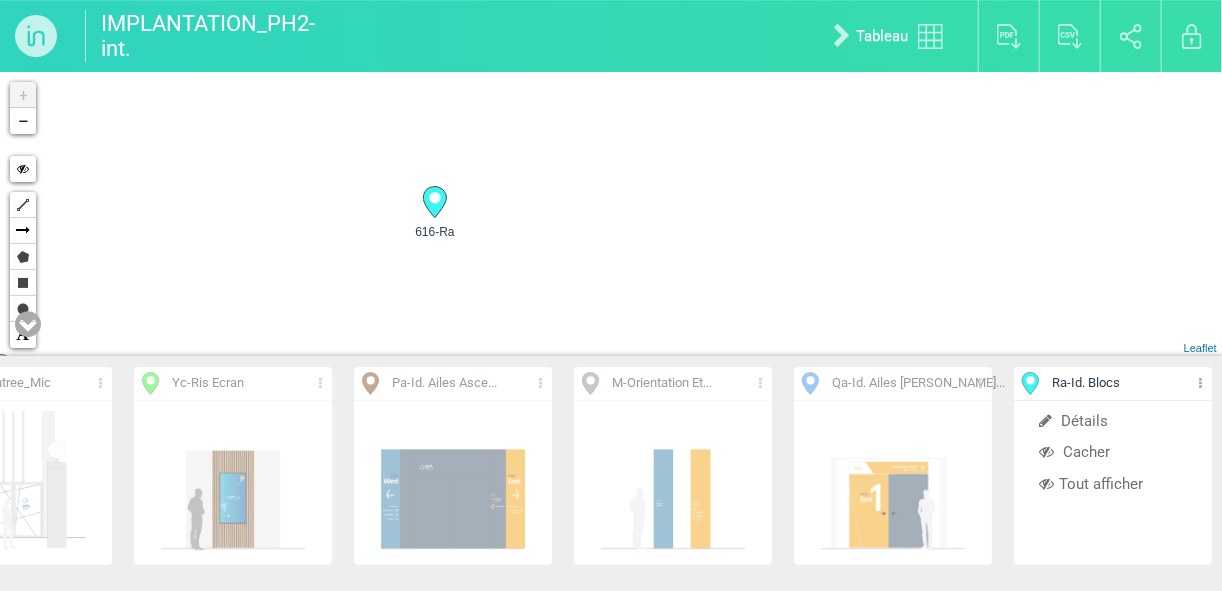 click on "616-Ra
72-Ra
74-Ra
76-Ra" at bounding box center [611, 214] 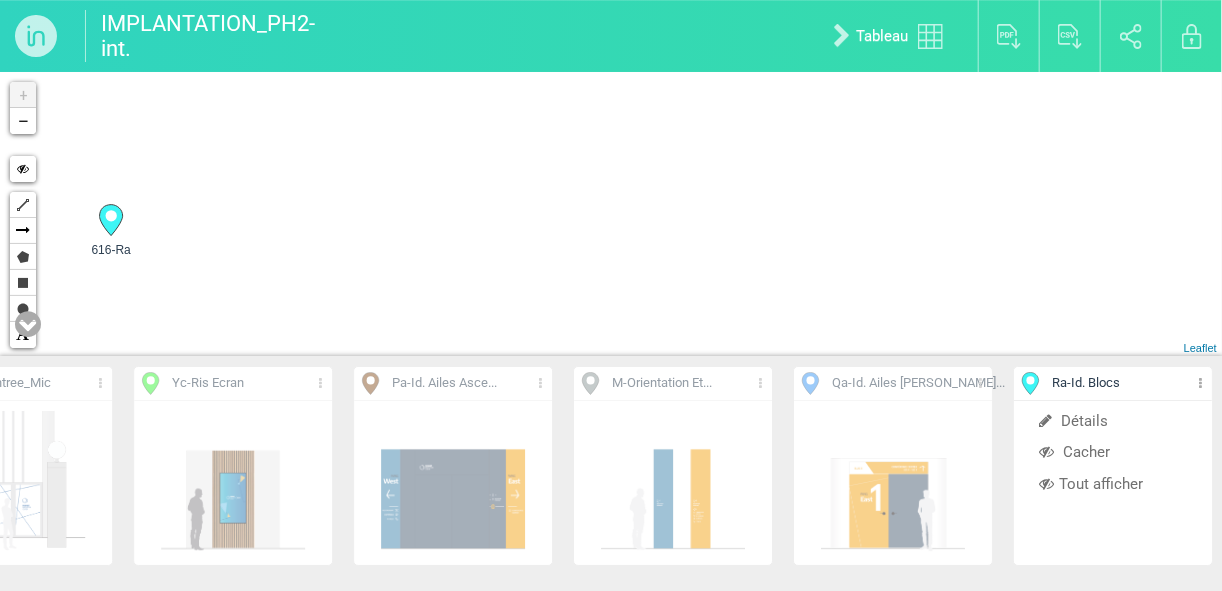 drag, startPoint x: 906, startPoint y: 227, endPoint x: 476, endPoint y: 248, distance: 430.51248 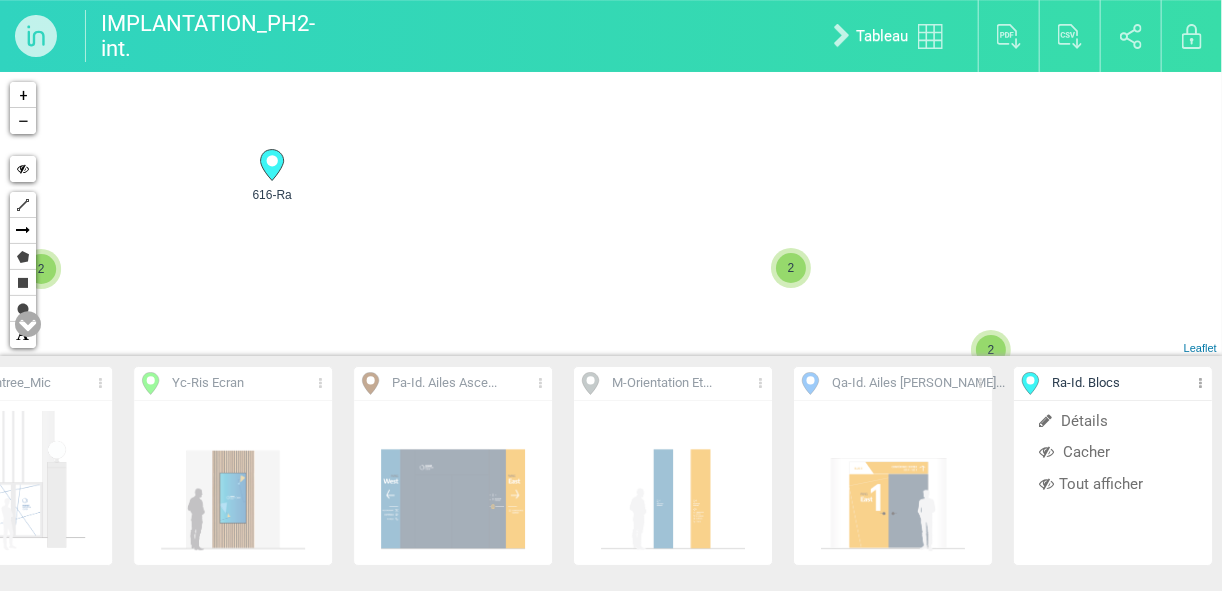 drag, startPoint x: 821, startPoint y: 262, endPoint x: 696, endPoint y: 188, distance: 145.26183 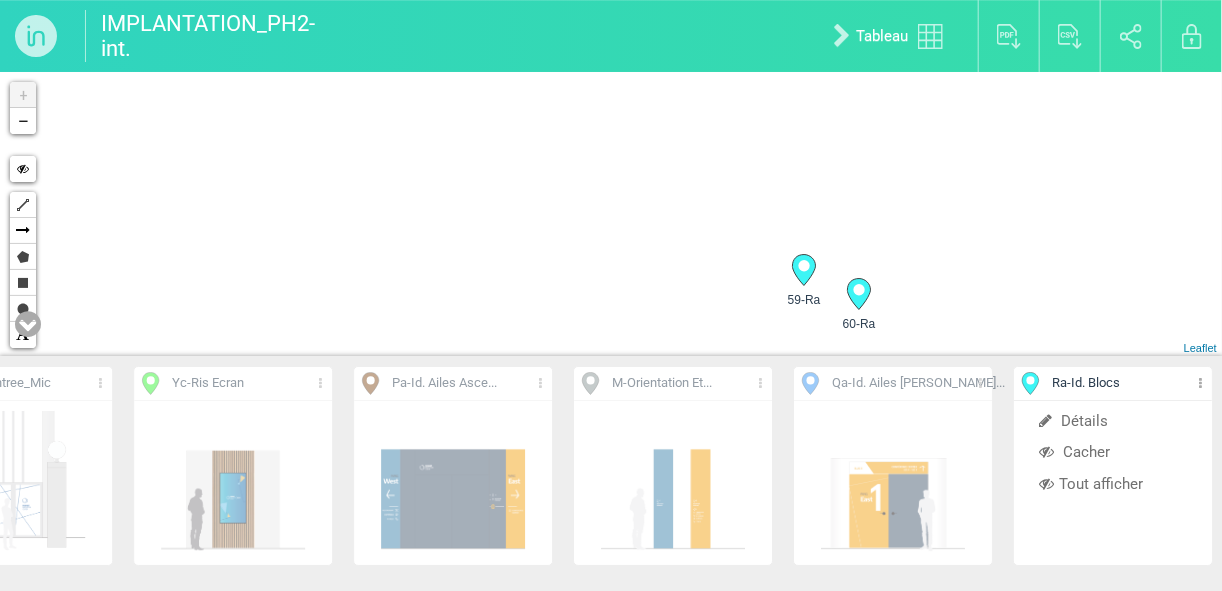 drag, startPoint x: 764, startPoint y: 251, endPoint x: 655, endPoint y: 184, distance: 127.9453 